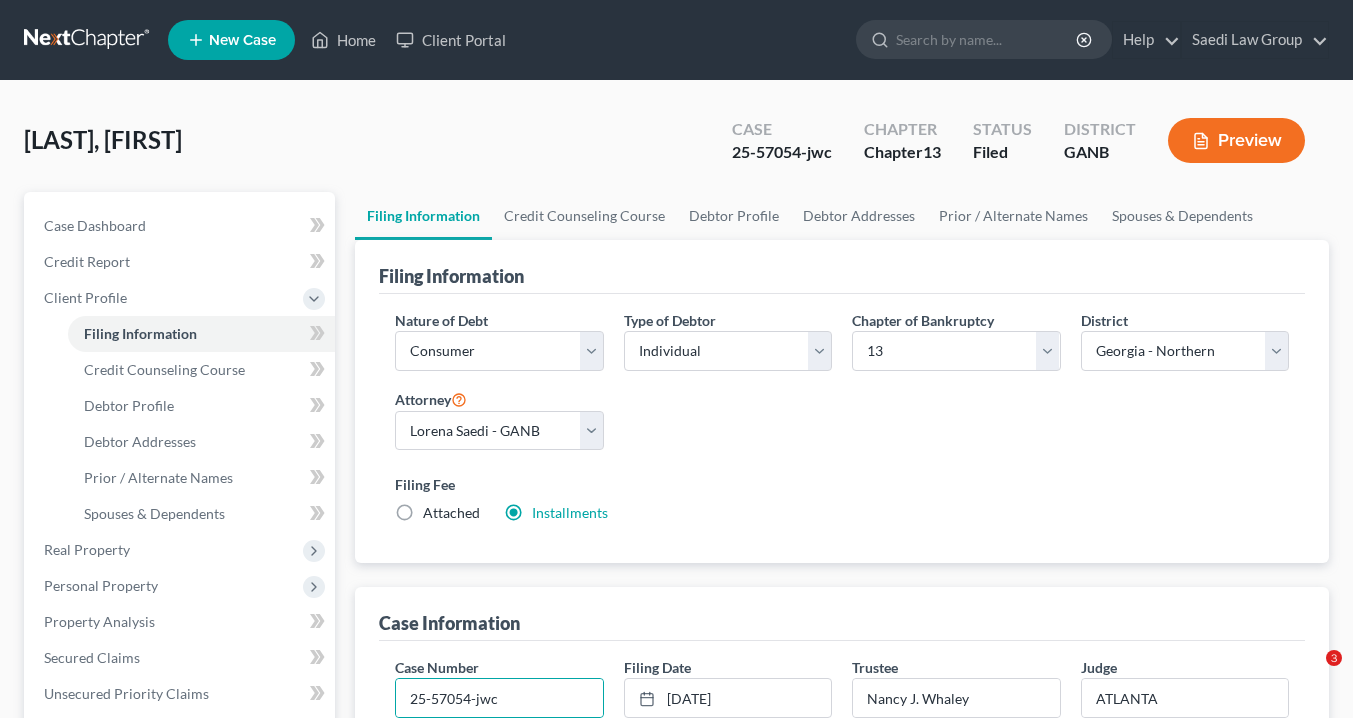 select on "1" 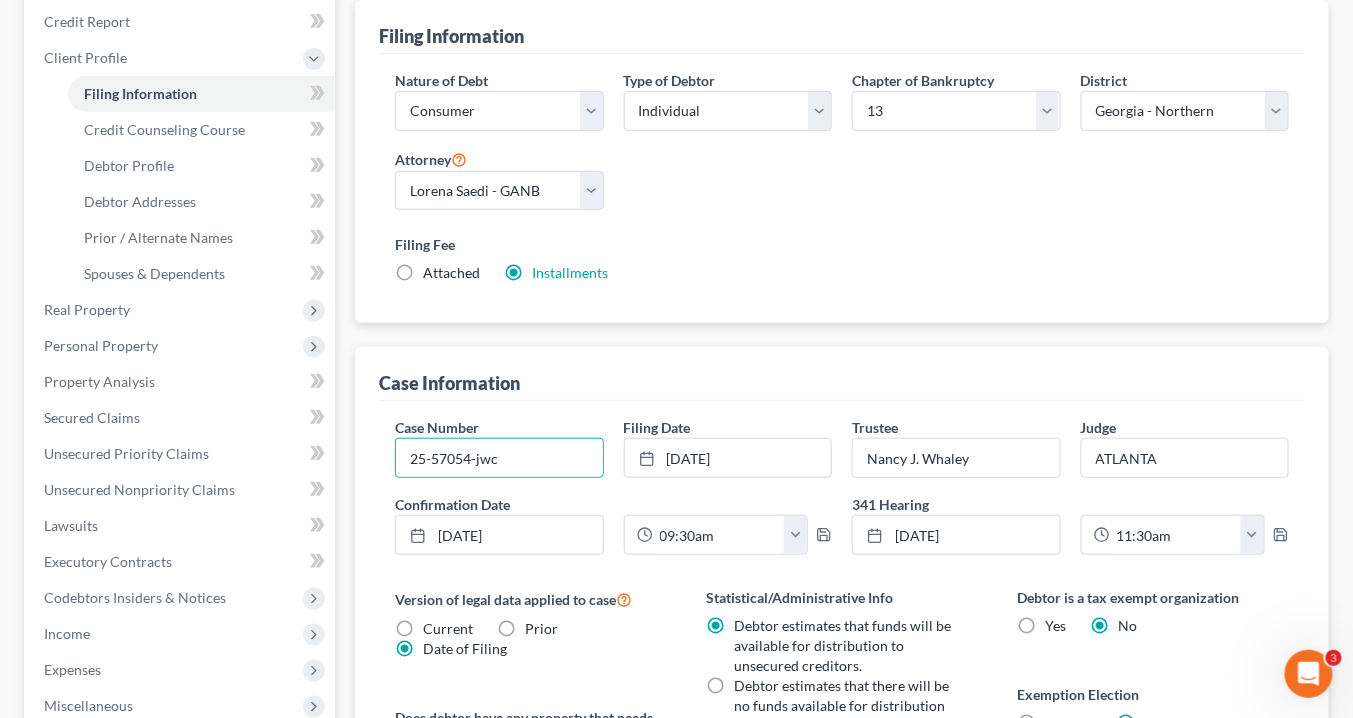 scroll, scrollTop: 0, scrollLeft: 0, axis: both 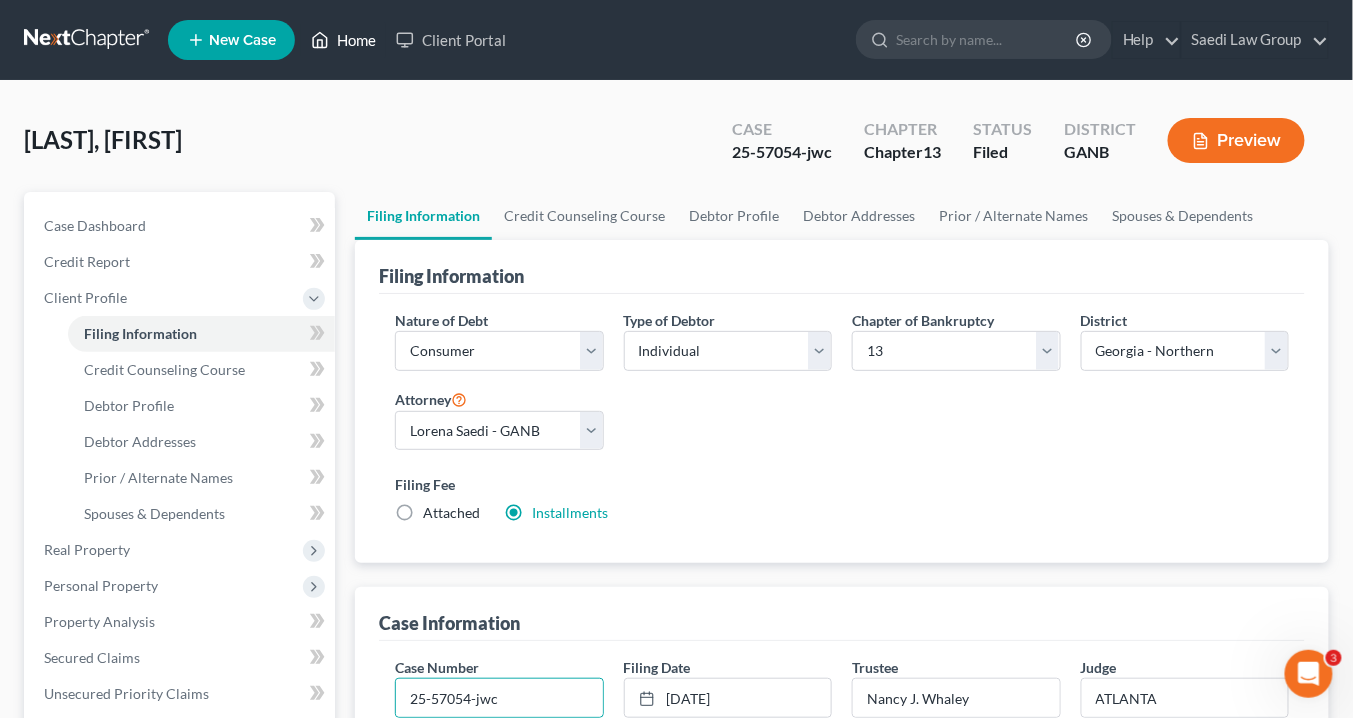 click on "Home" at bounding box center (343, 40) 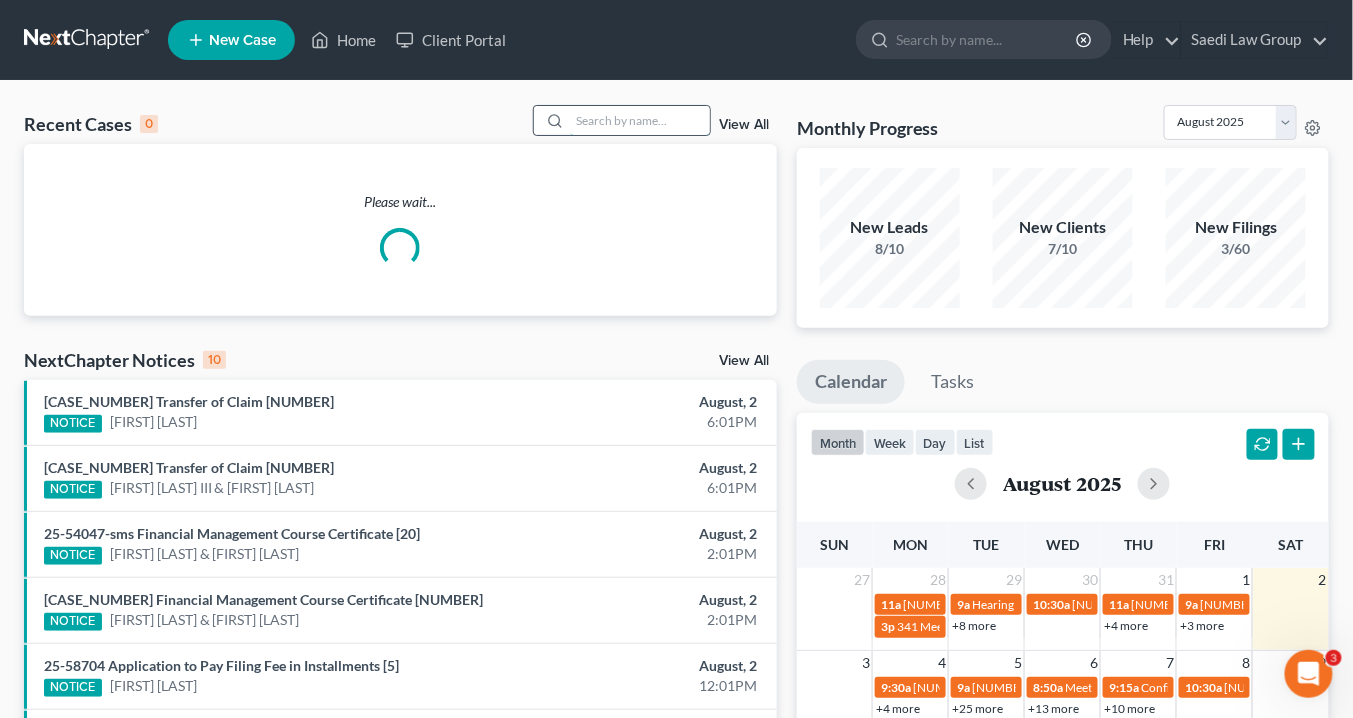 click at bounding box center (640, 120) 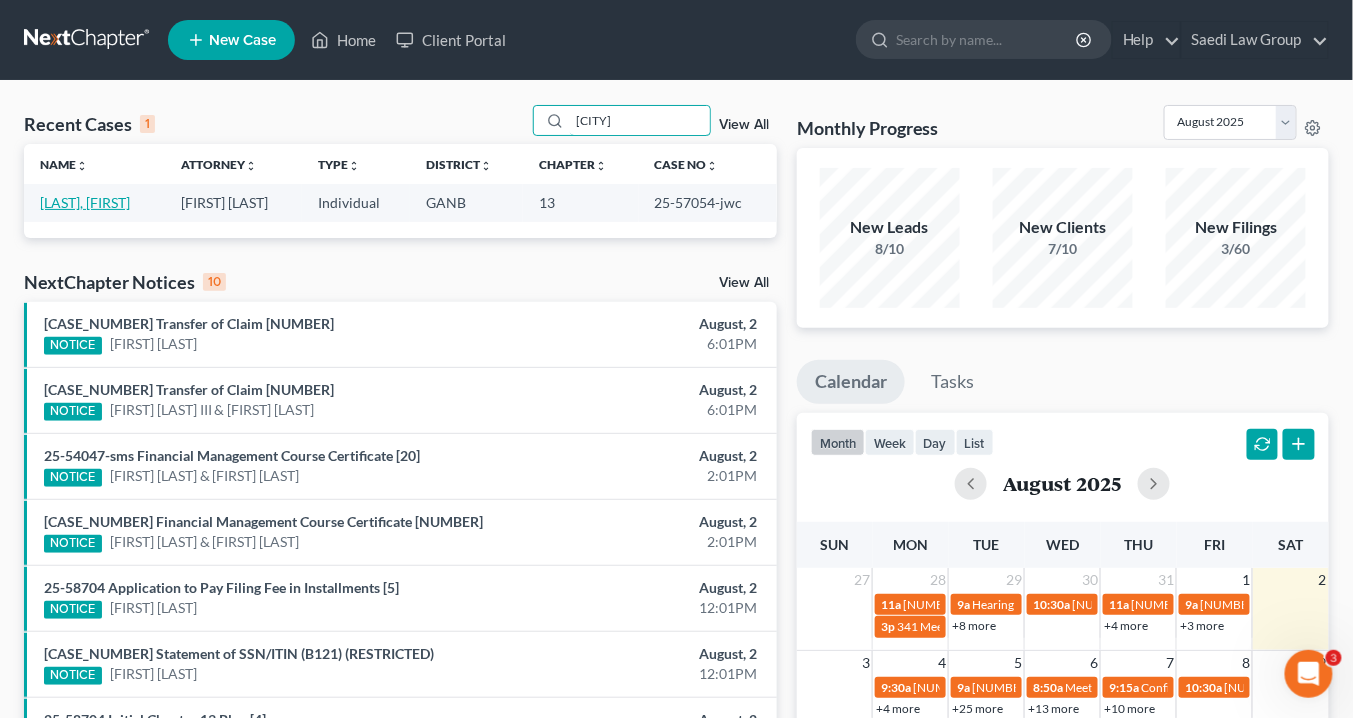 type on "[CITY]" 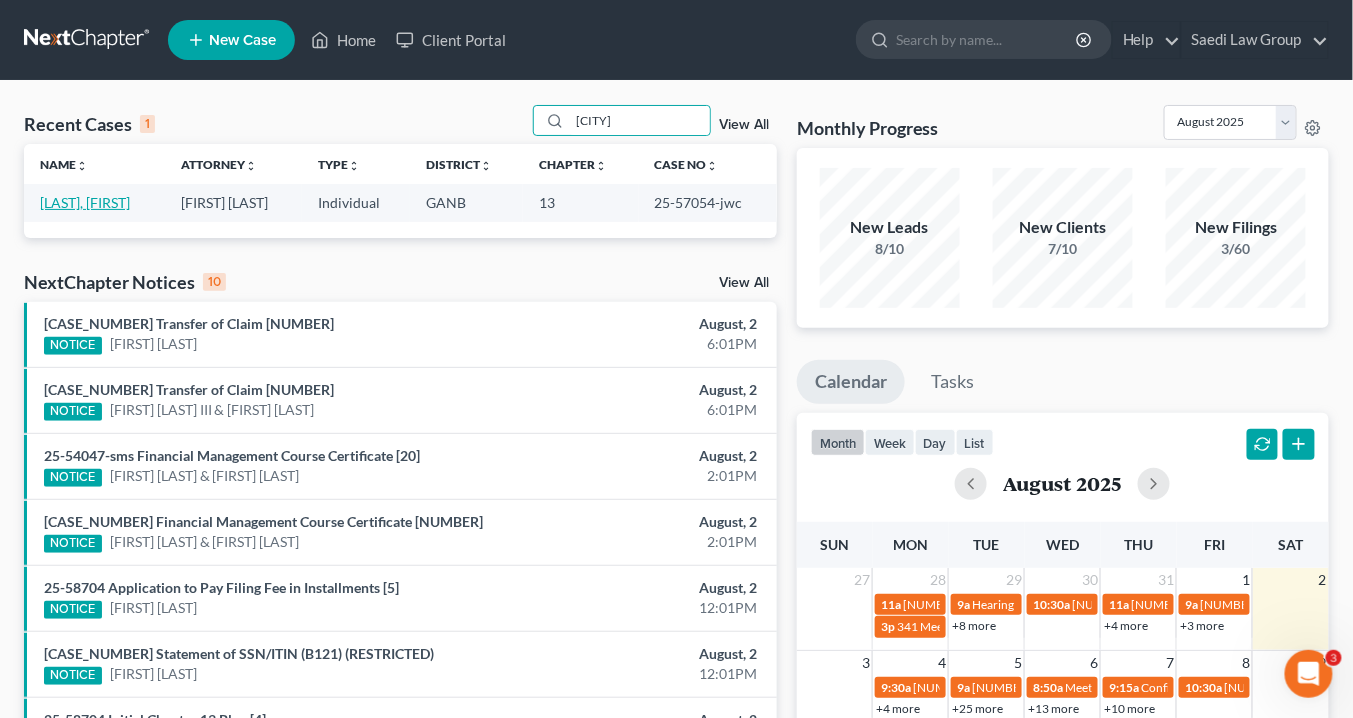 click on "[LAST], [FIRST]" at bounding box center [85, 202] 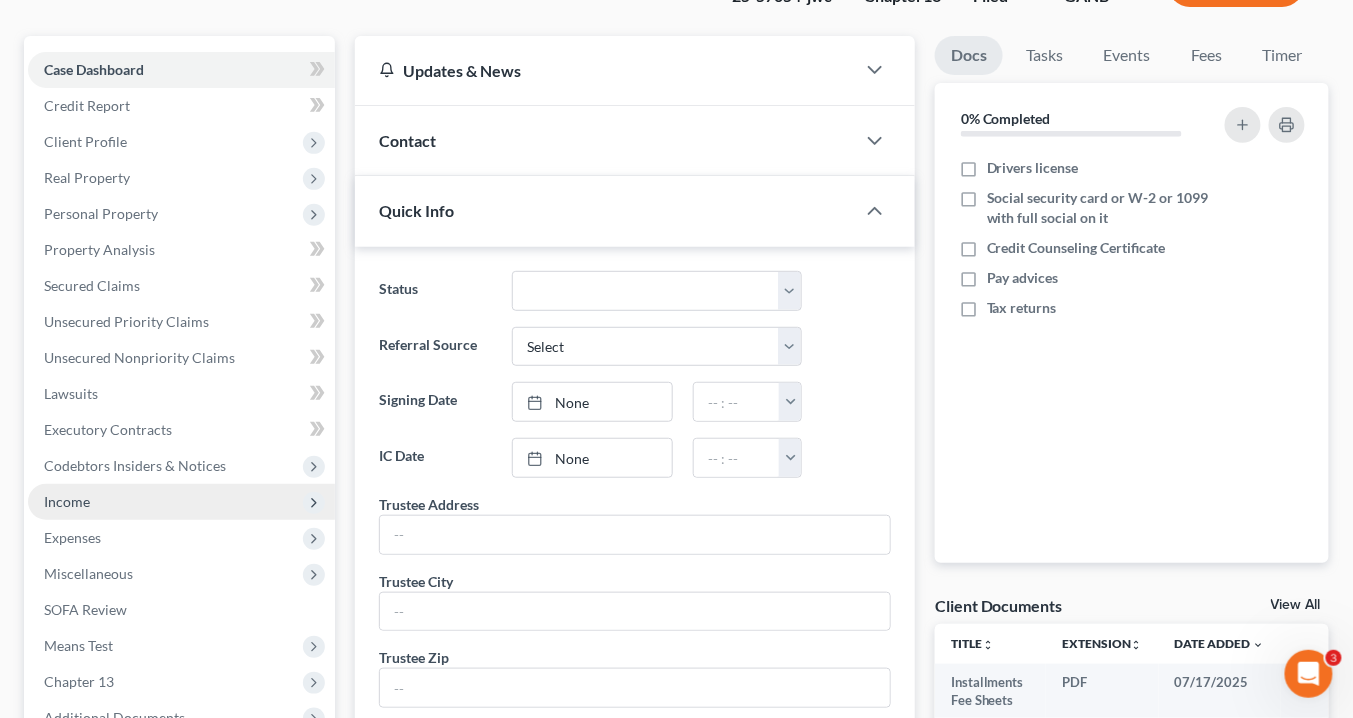 scroll, scrollTop: 80, scrollLeft: 0, axis: vertical 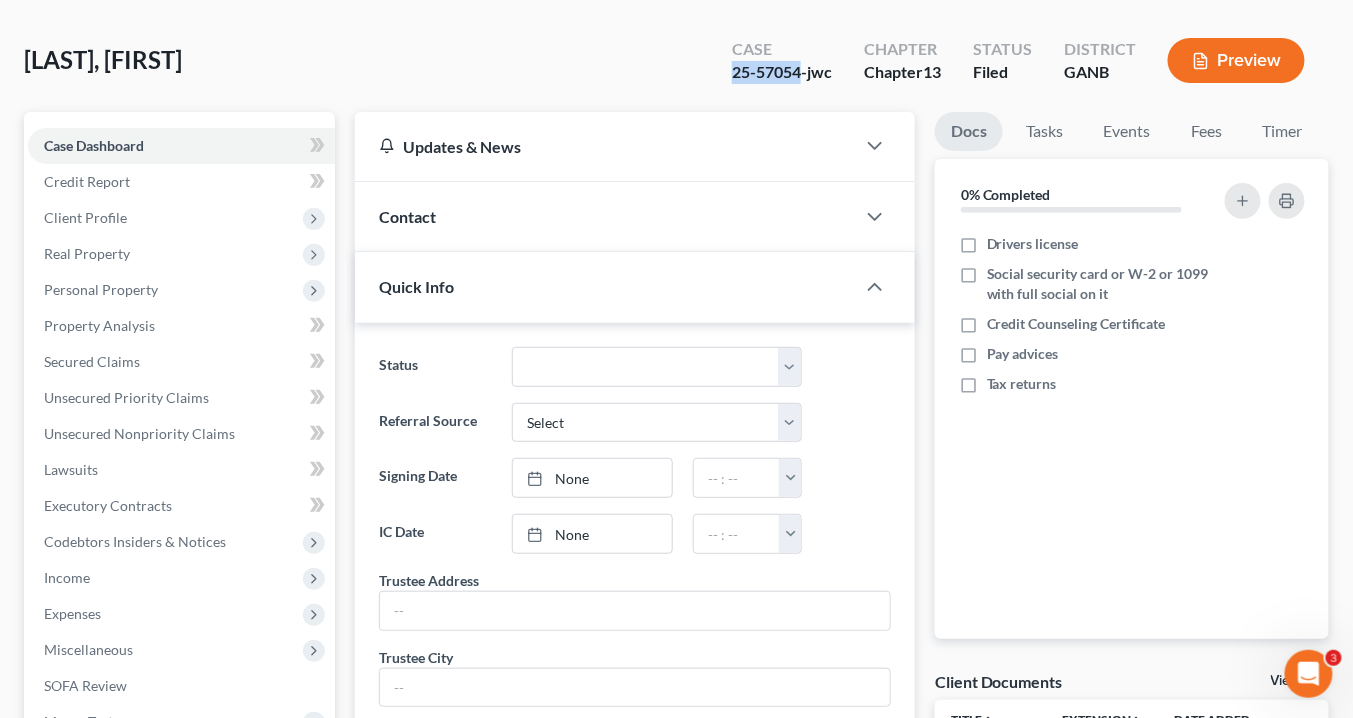 drag, startPoint x: 802, startPoint y: 70, endPoint x: 731, endPoint y: 69, distance: 71.00704 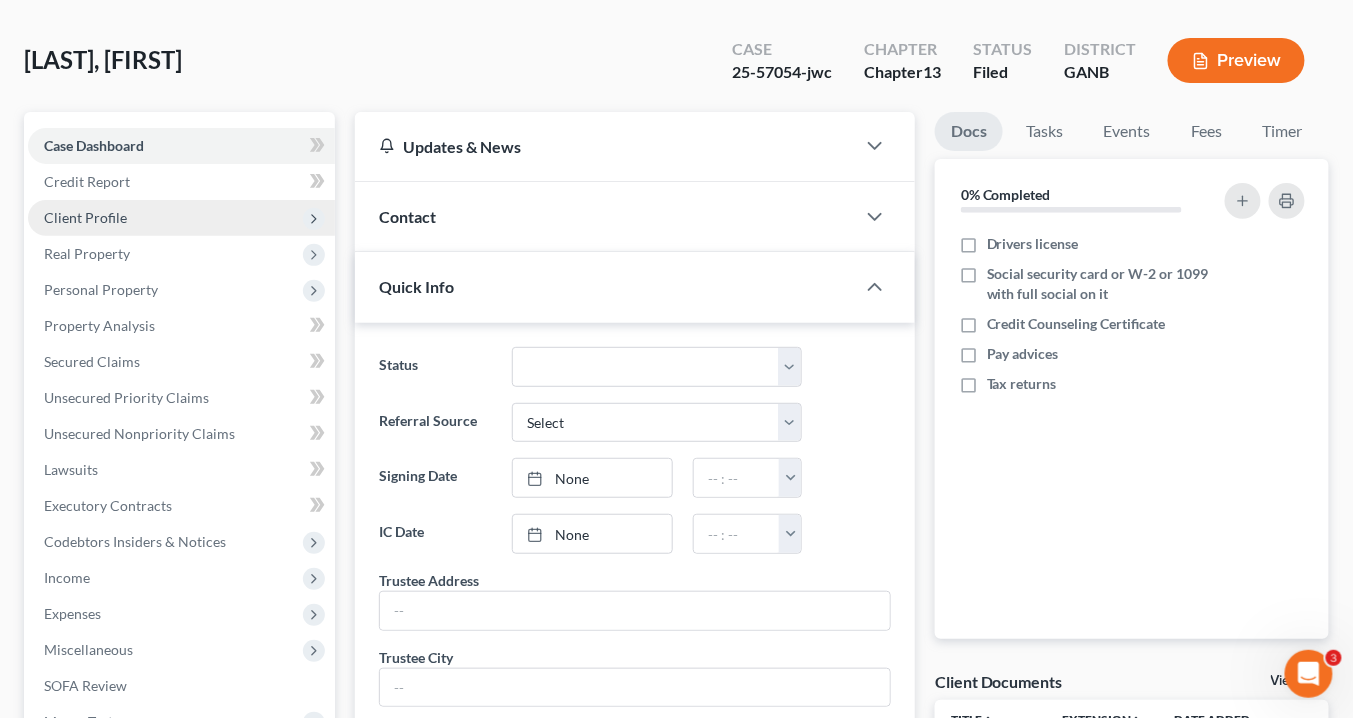 click on "Client Profile" at bounding box center [85, 217] 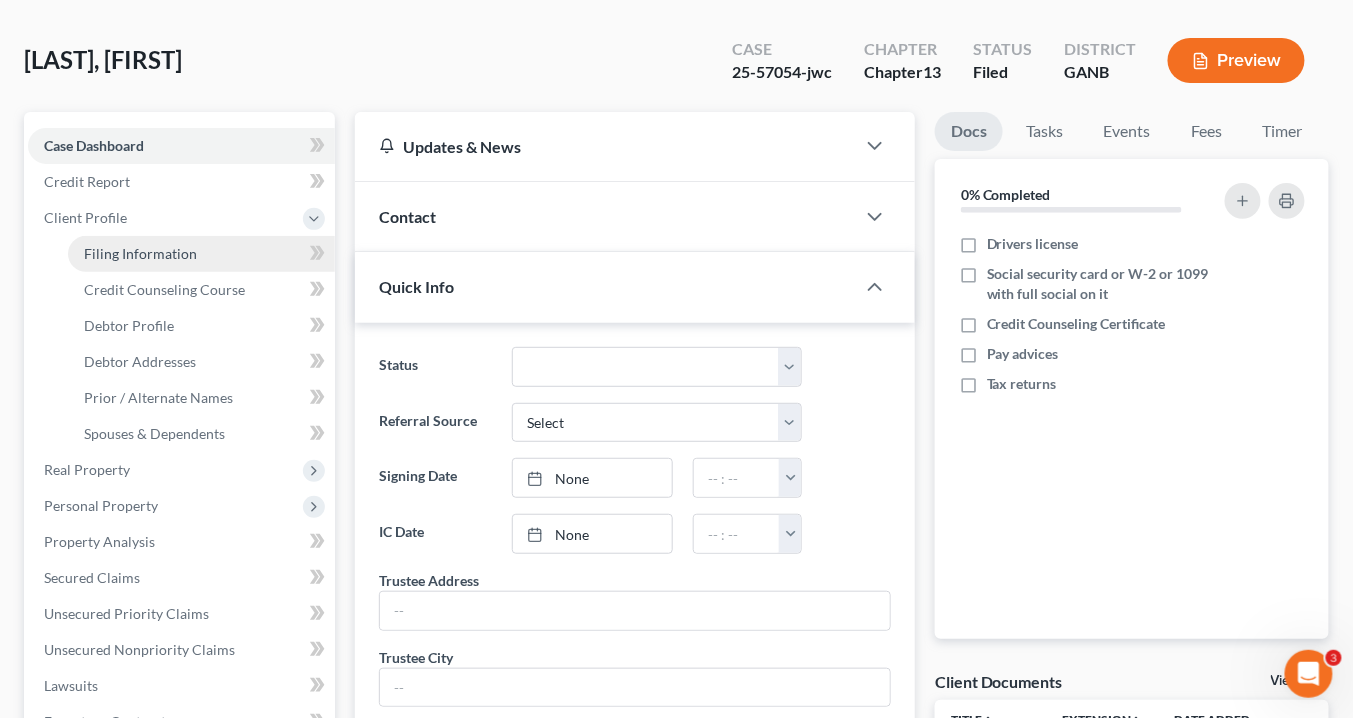 click on "Filing Information" at bounding box center (140, 253) 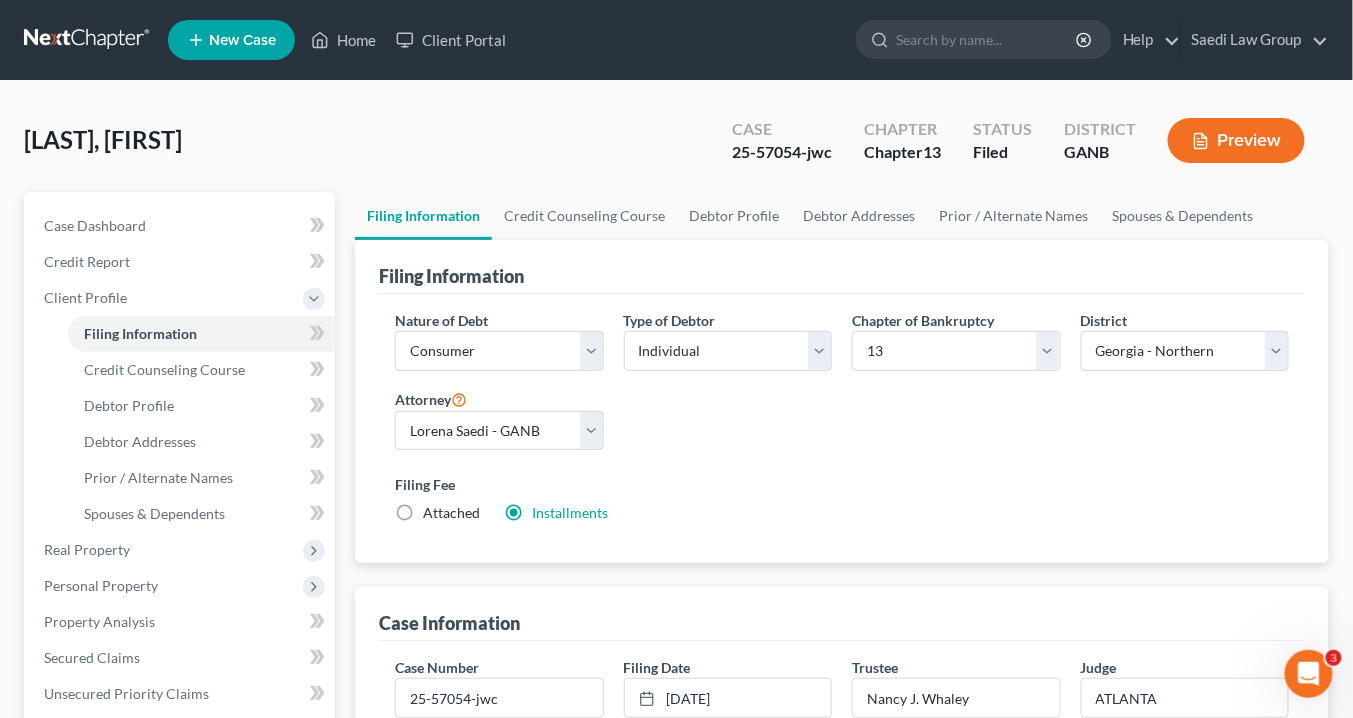 scroll, scrollTop: 240, scrollLeft: 0, axis: vertical 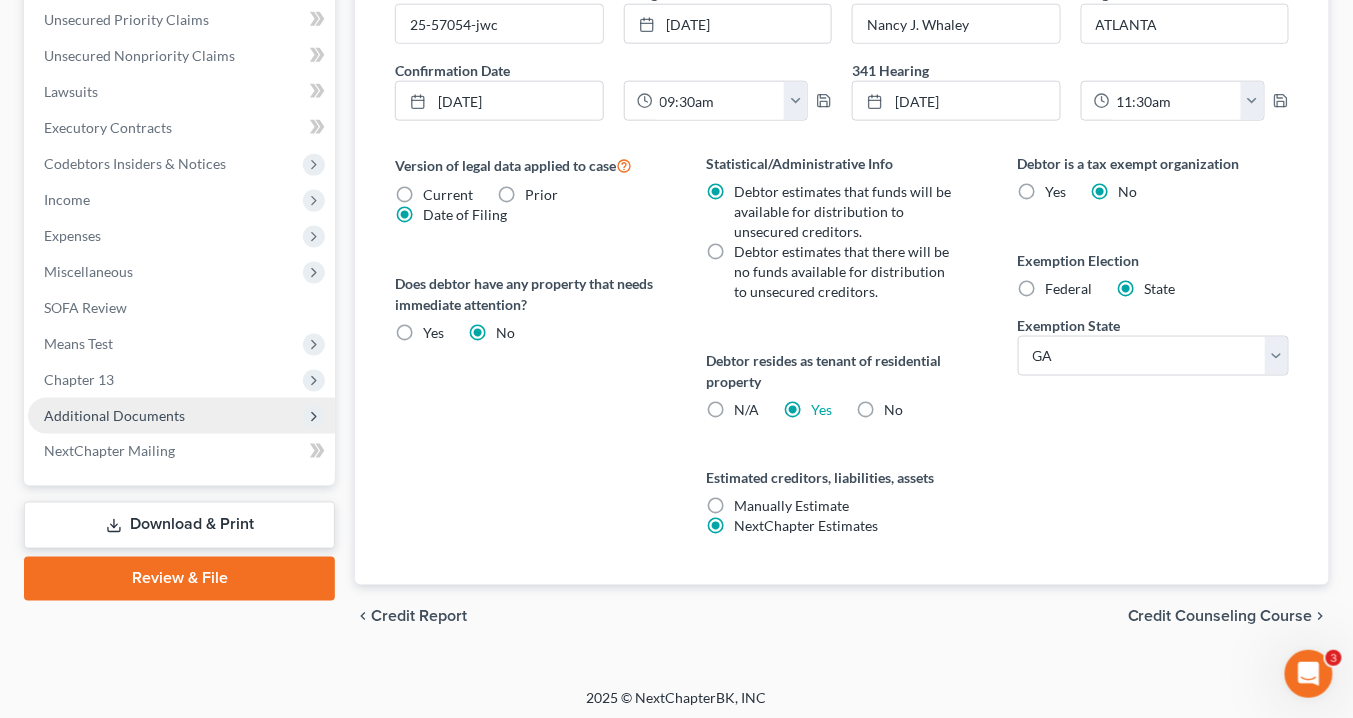 click on "Additional Documents" at bounding box center (114, 415) 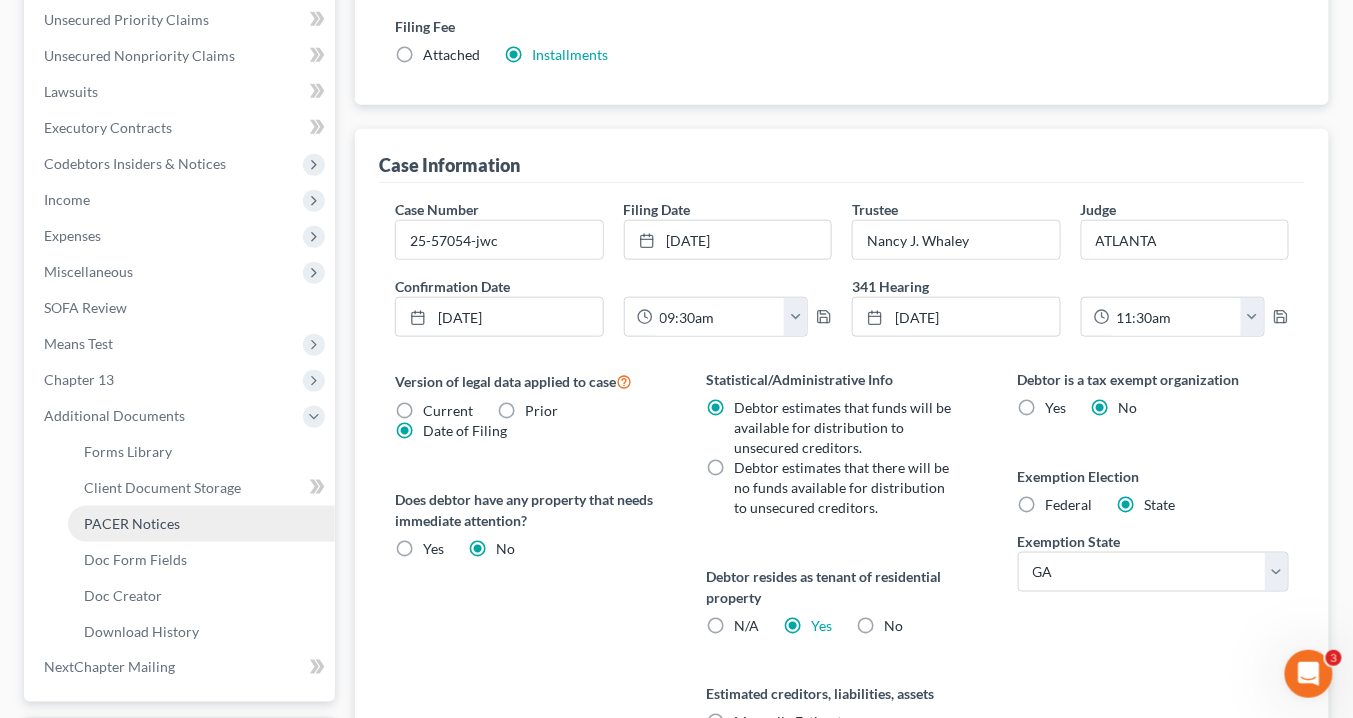 click on "PACER Notices" at bounding box center (132, 523) 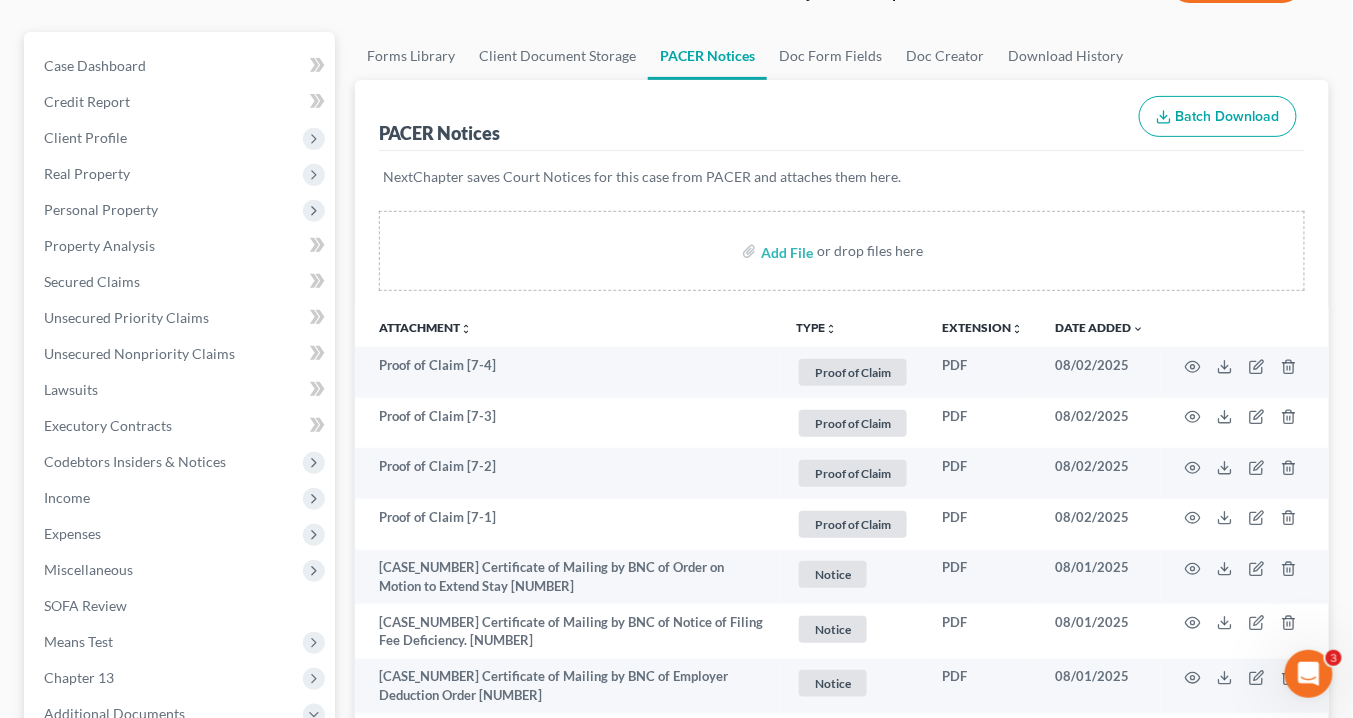 scroll, scrollTop: 400, scrollLeft: 0, axis: vertical 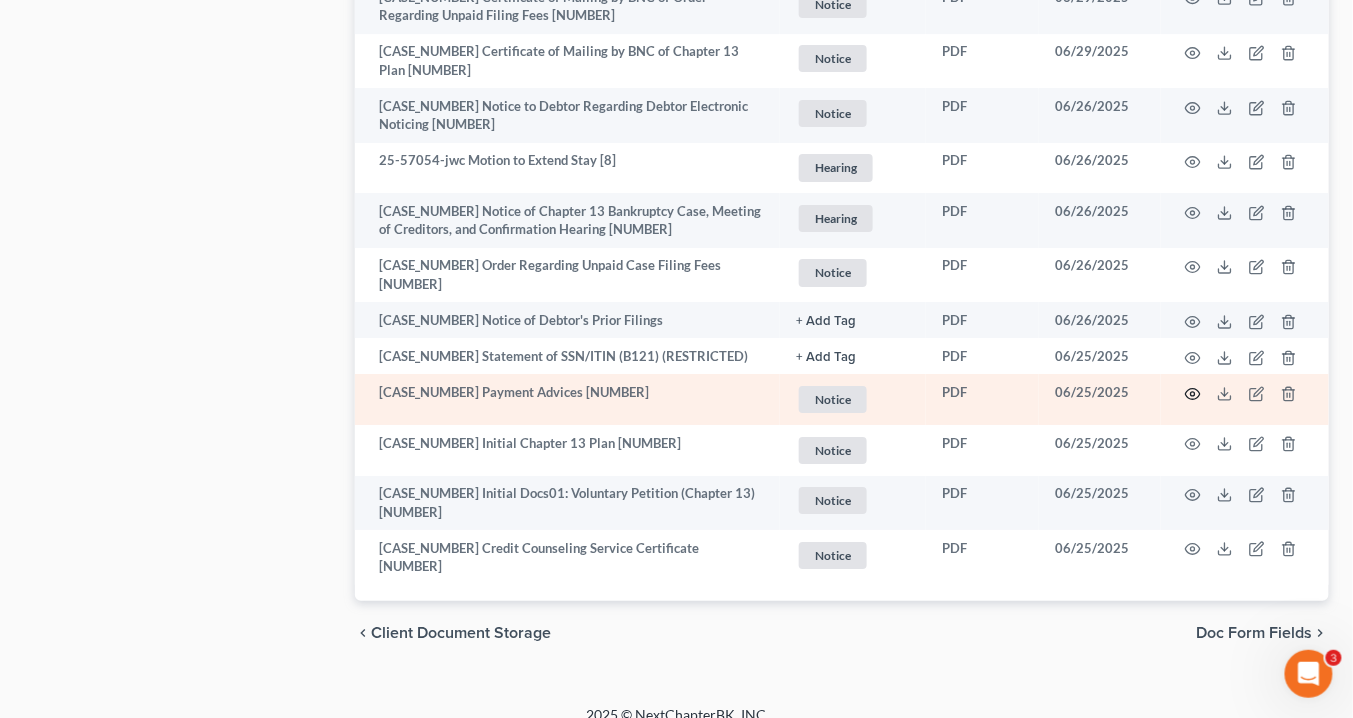 click 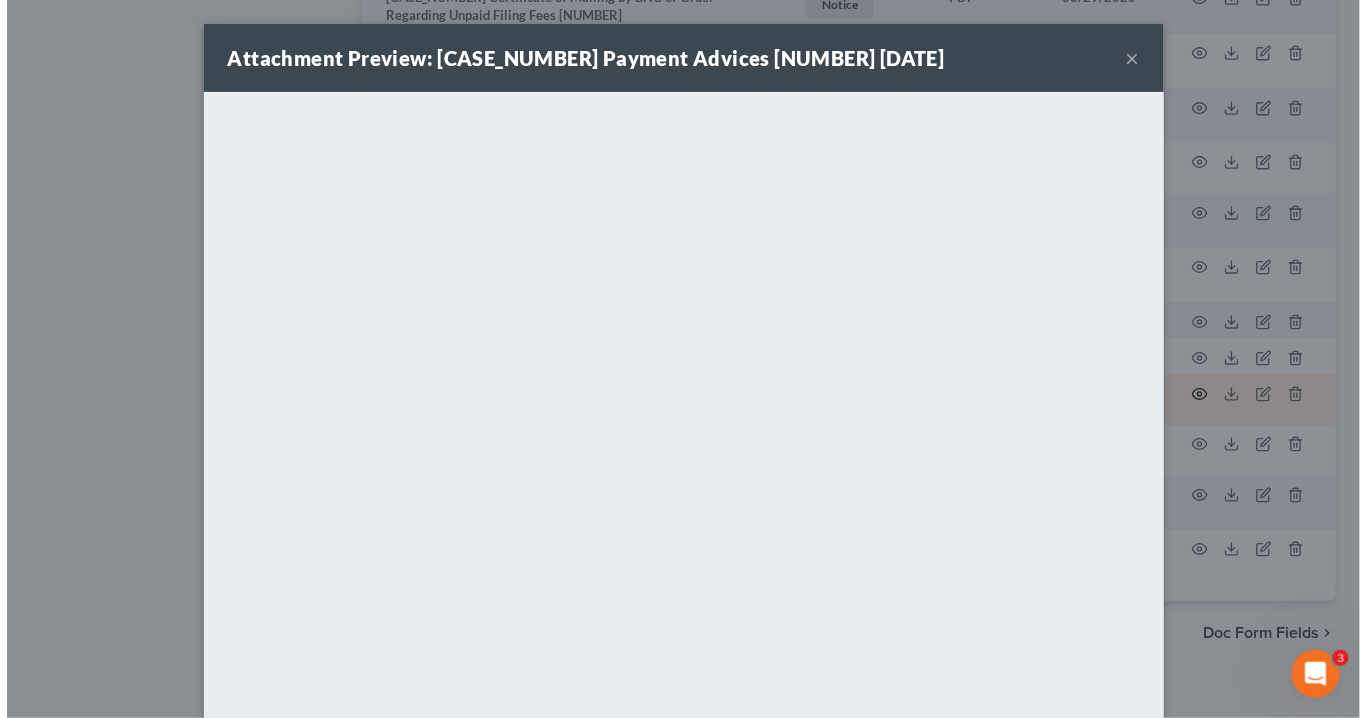 scroll, scrollTop: 1961, scrollLeft: 0, axis: vertical 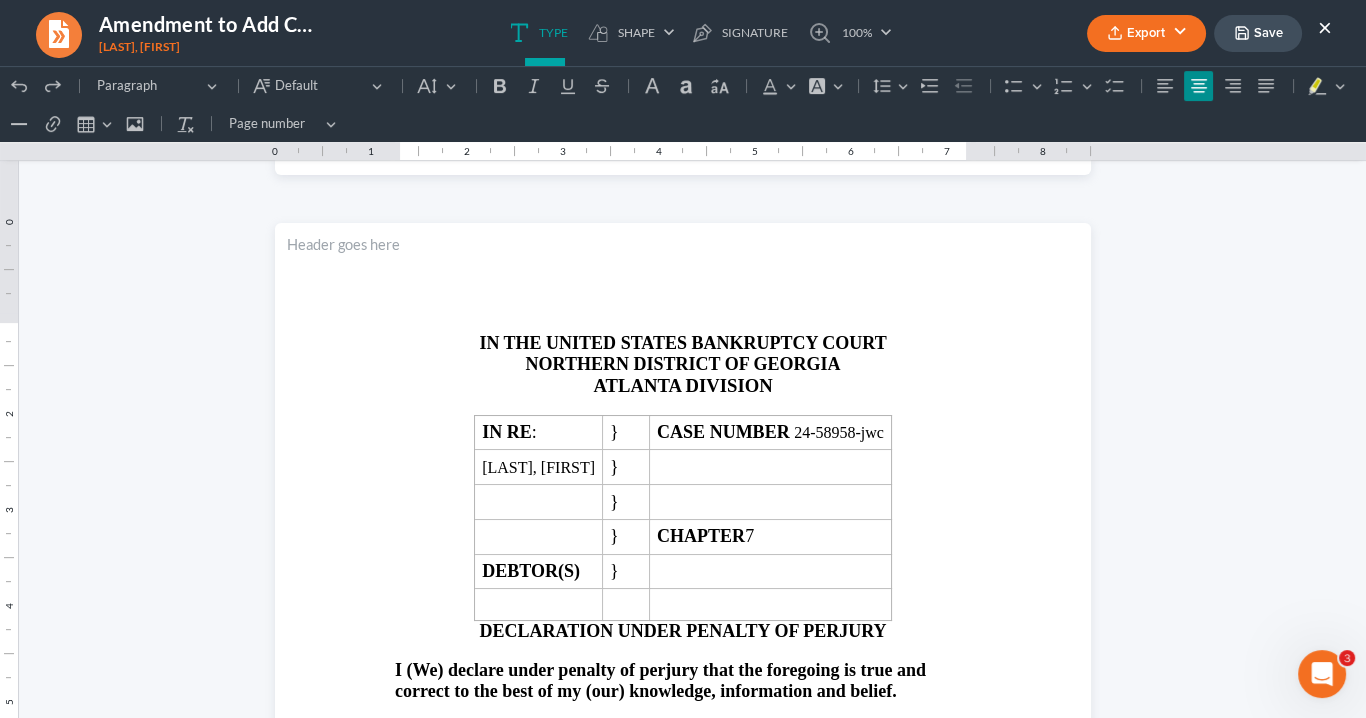 click on "×" at bounding box center [1325, 27] 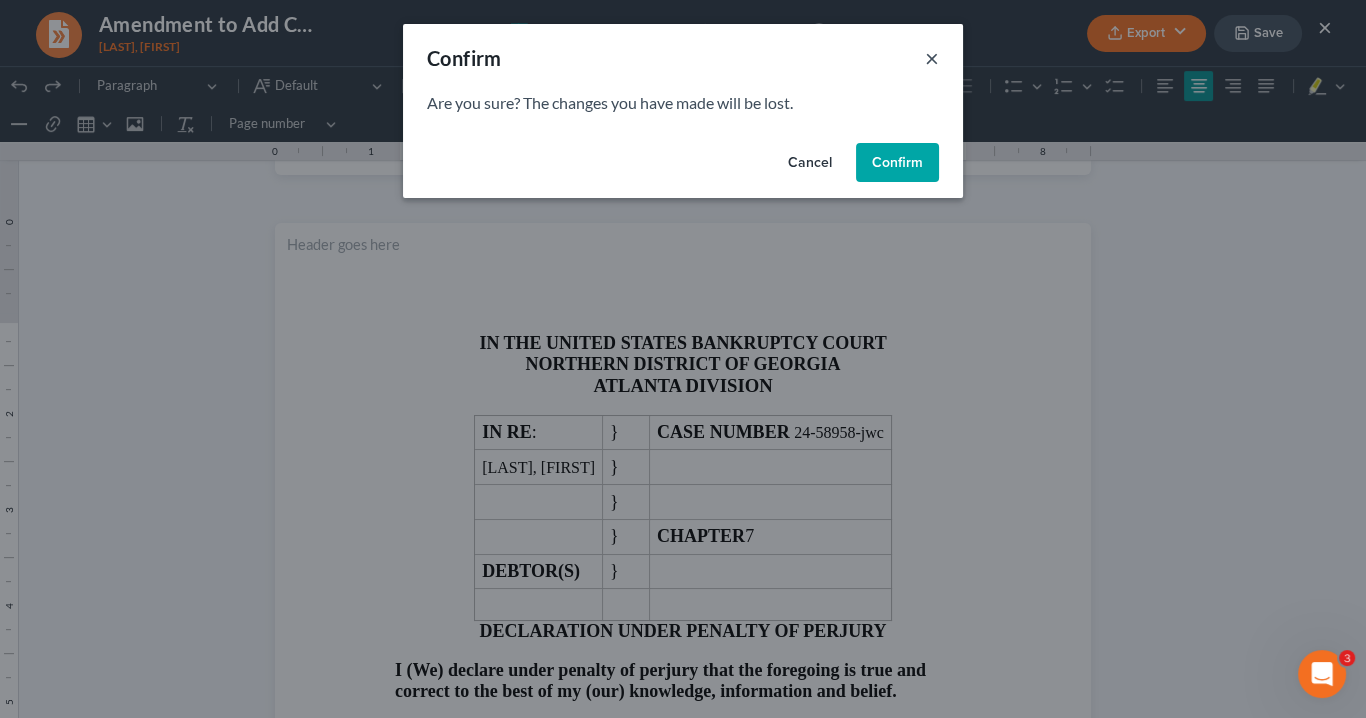 click on "×" at bounding box center (932, 58) 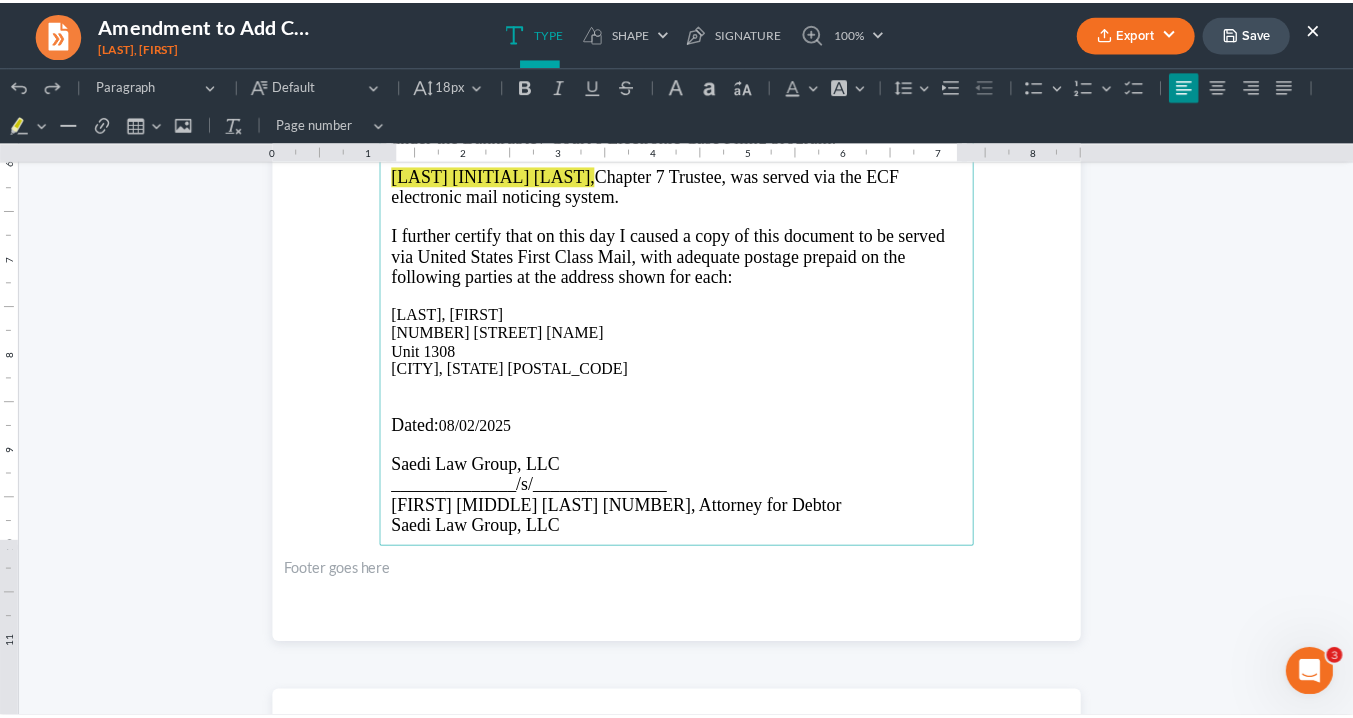 scroll, scrollTop: 2850, scrollLeft: 0, axis: vertical 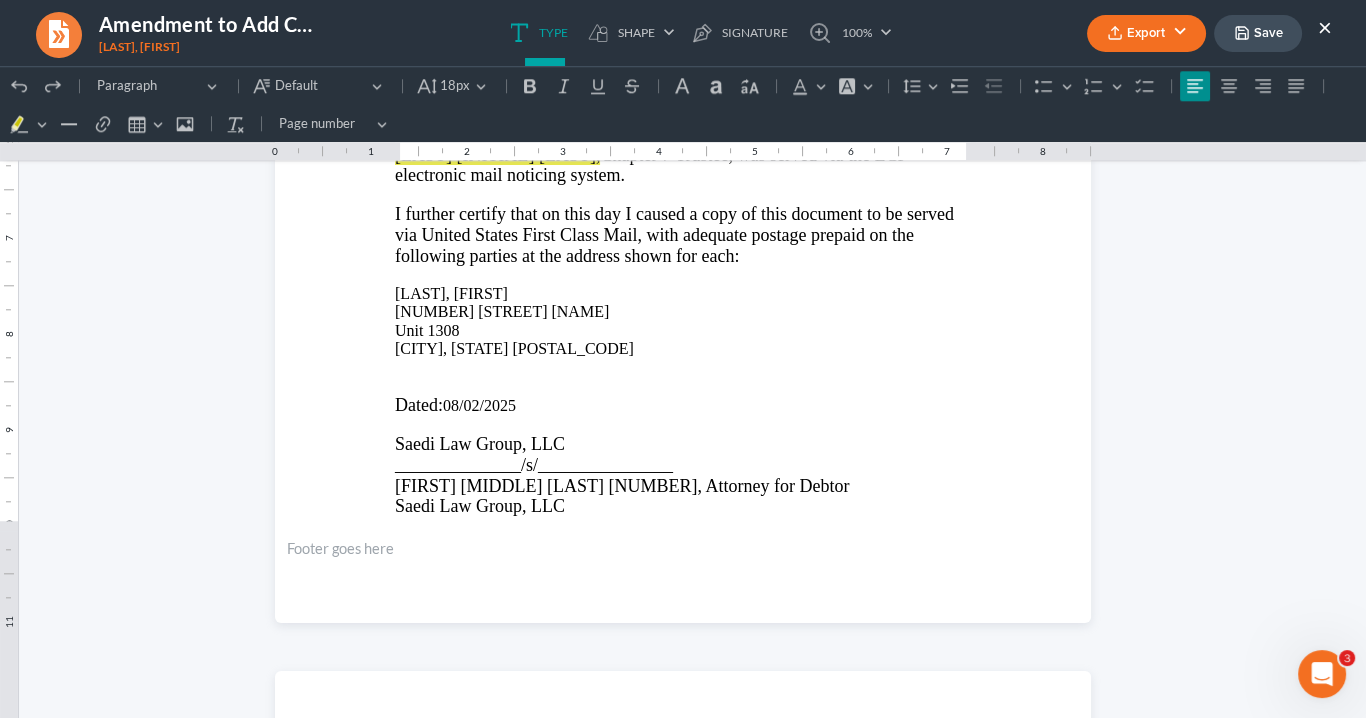 click on "Export" at bounding box center [1146, 33] 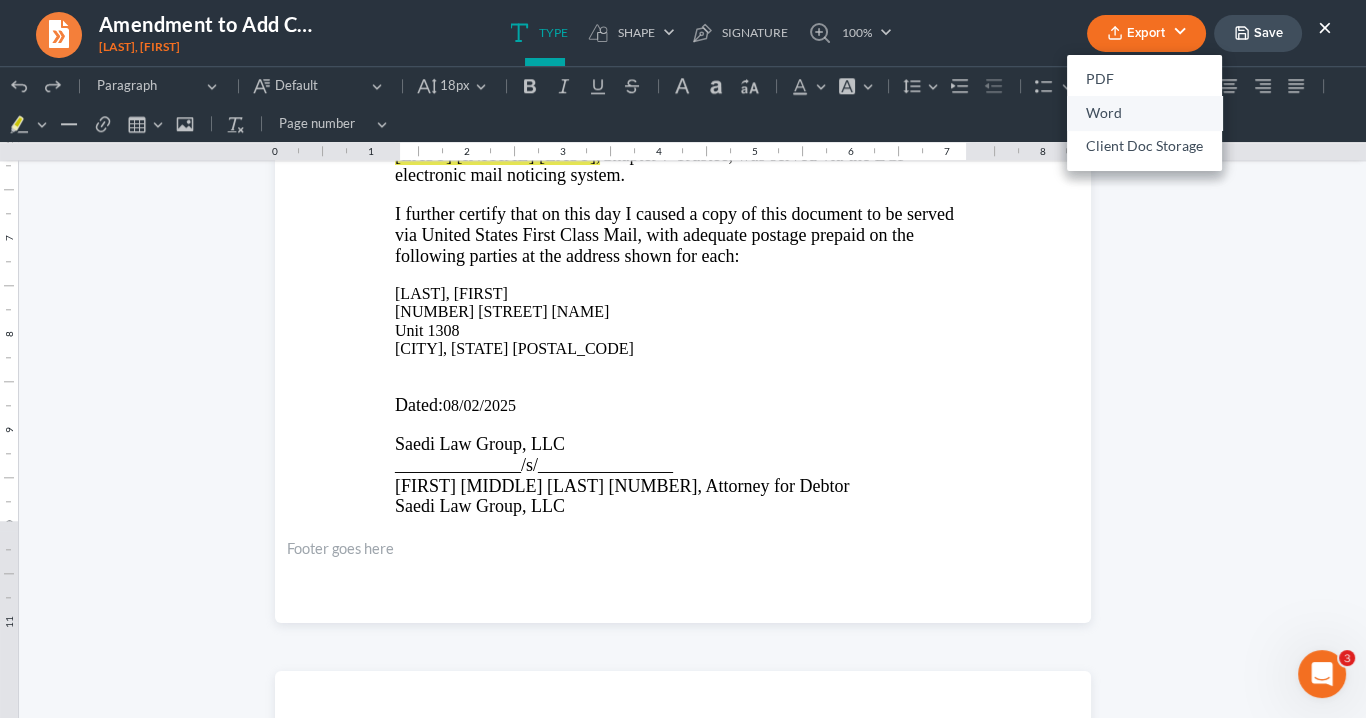 click on "Word" at bounding box center [1144, 113] 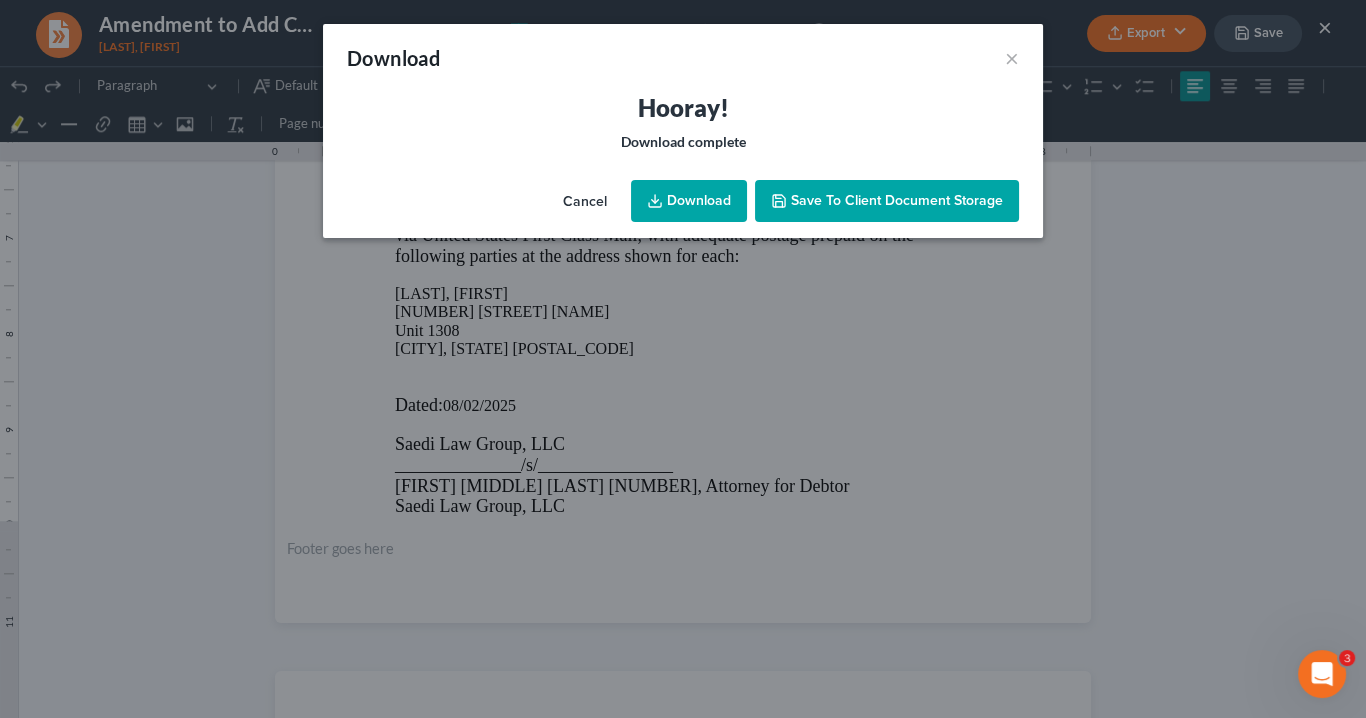 click on "Download × Hooray! Download complete Cancel Download
Save to Client Document Storage" at bounding box center (683, 359) 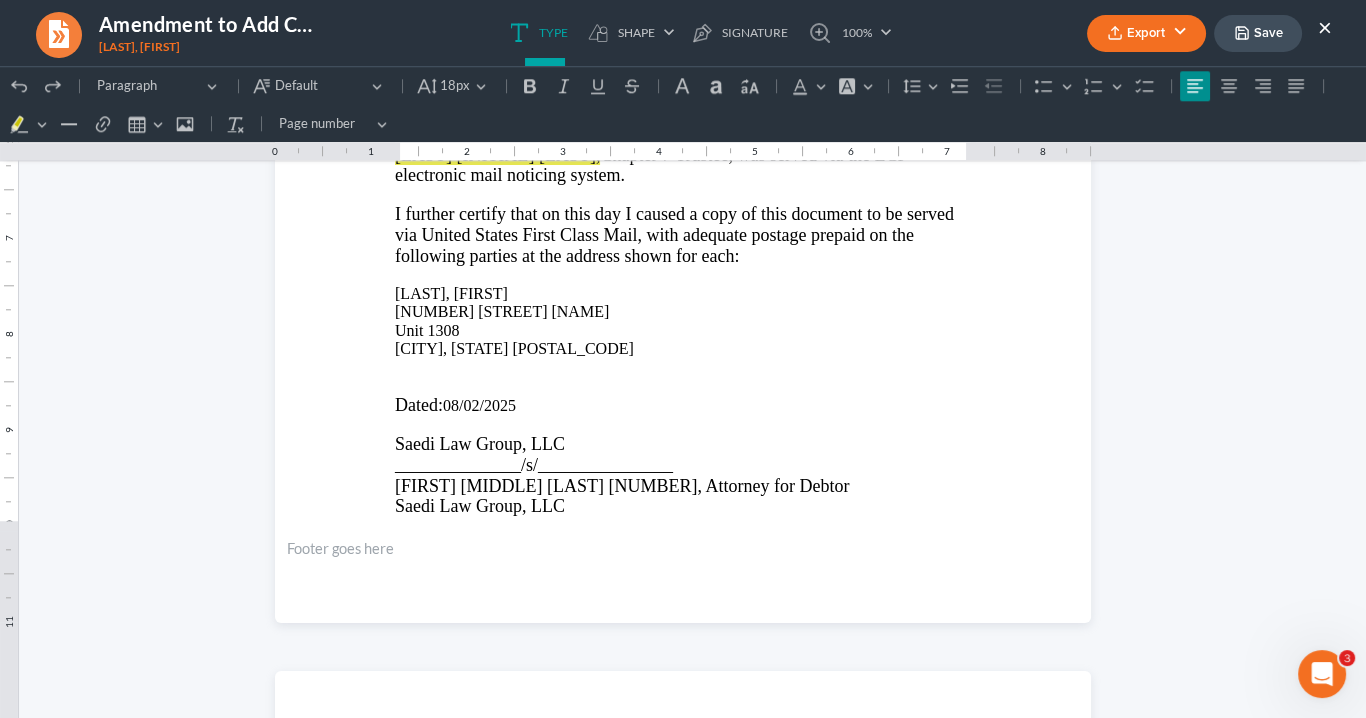 click on "×" at bounding box center [1325, 27] 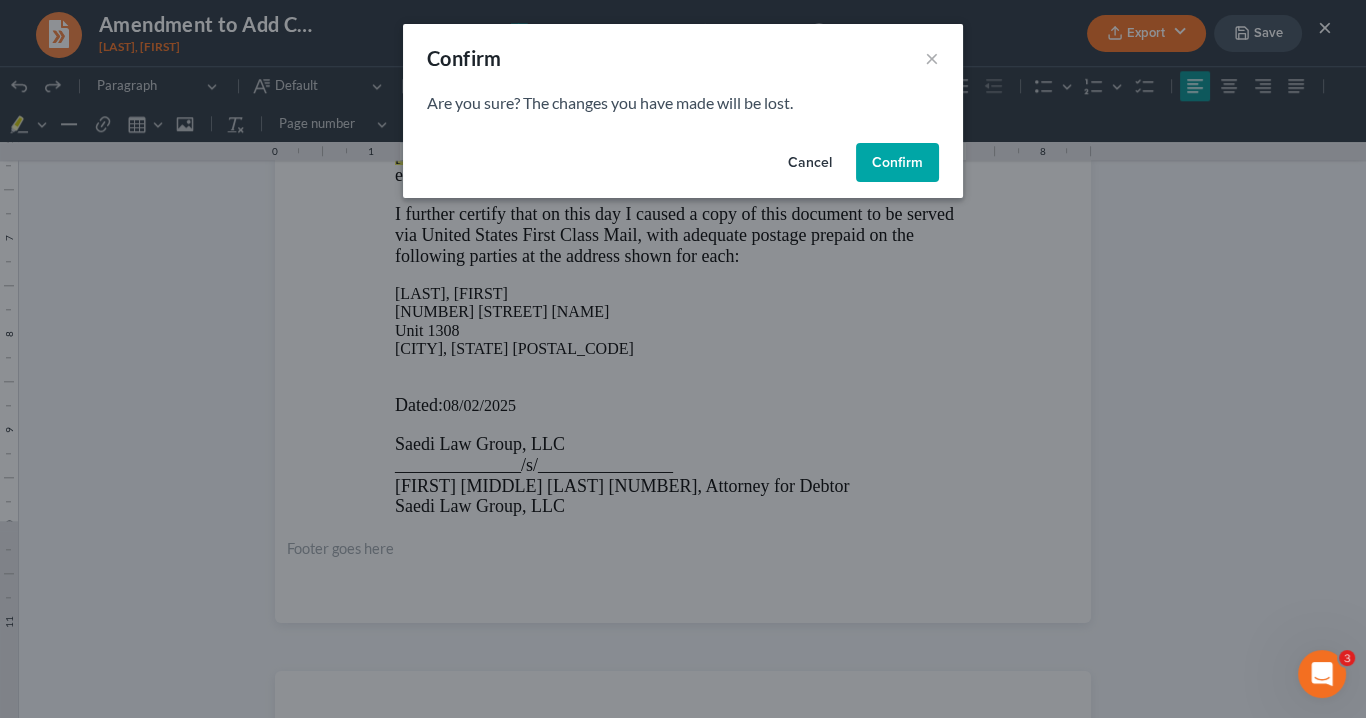 click on "Confirm" at bounding box center (897, 163) 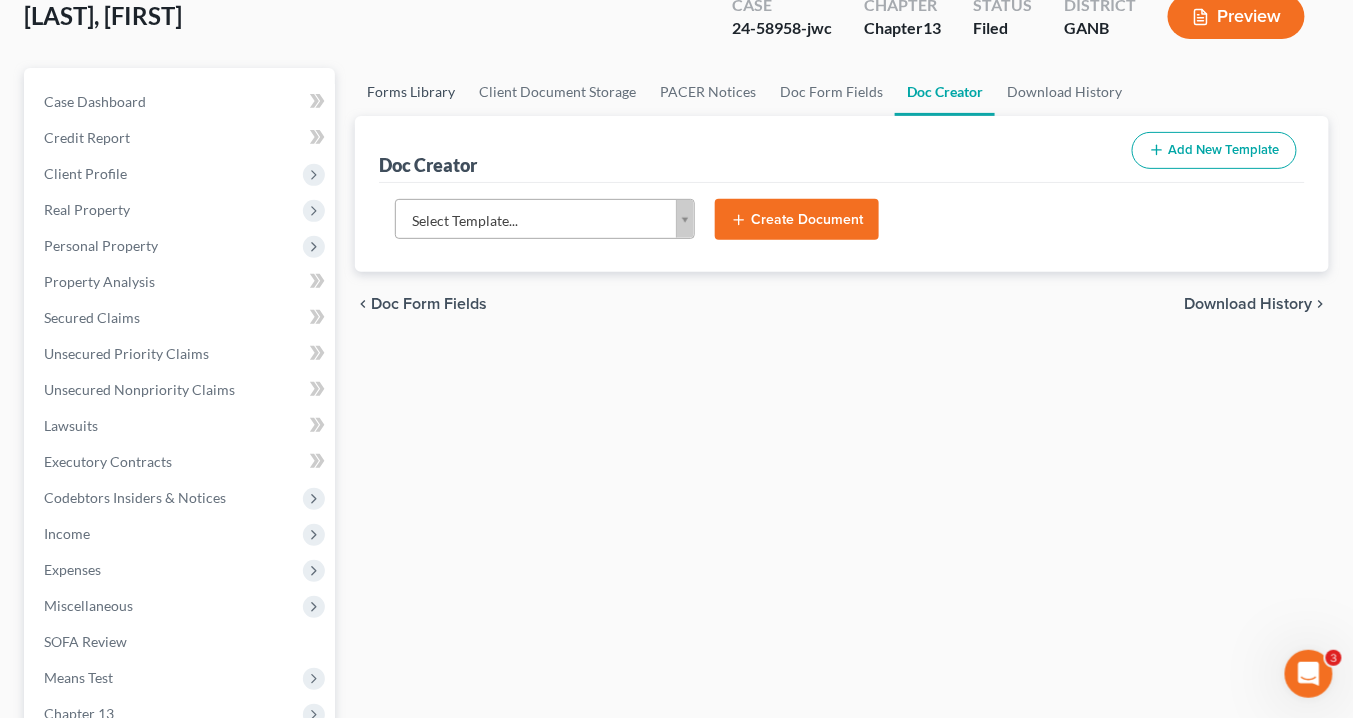 scroll, scrollTop: 0, scrollLeft: 0, axis: both 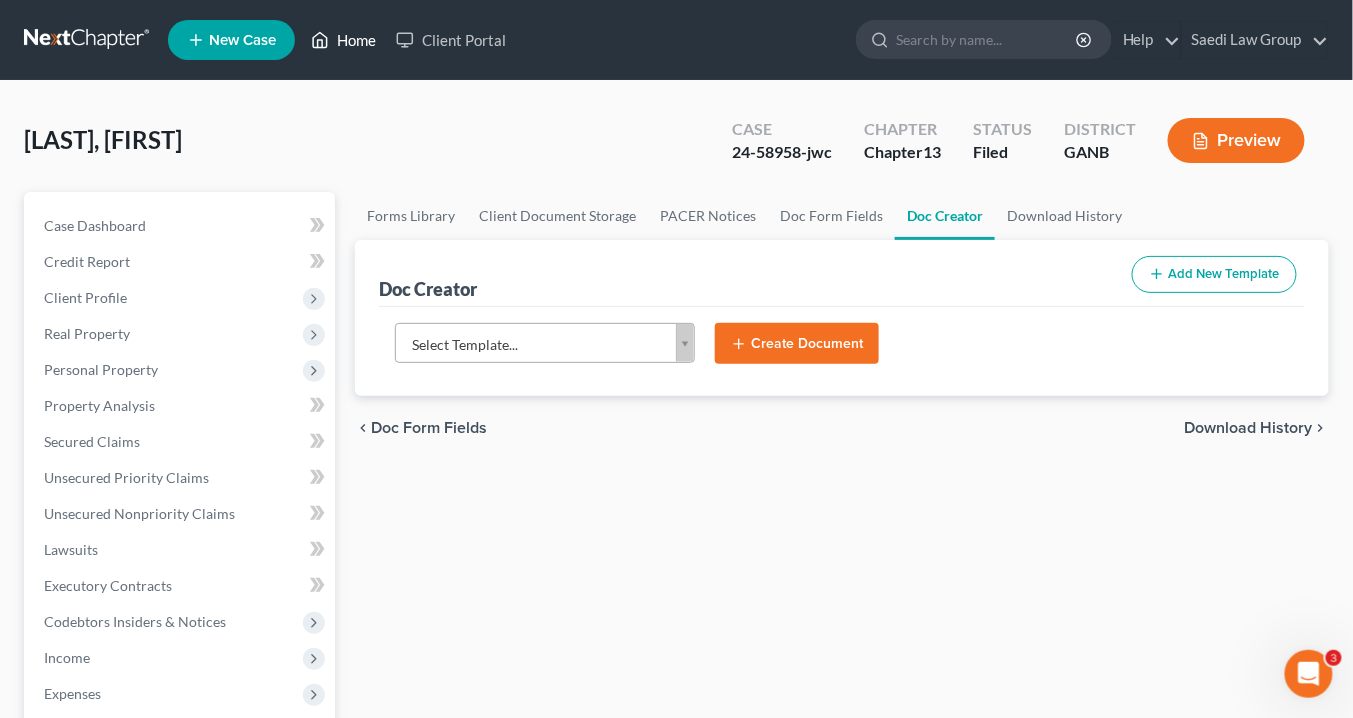 click on "Home" at bounding box center [343, 40] 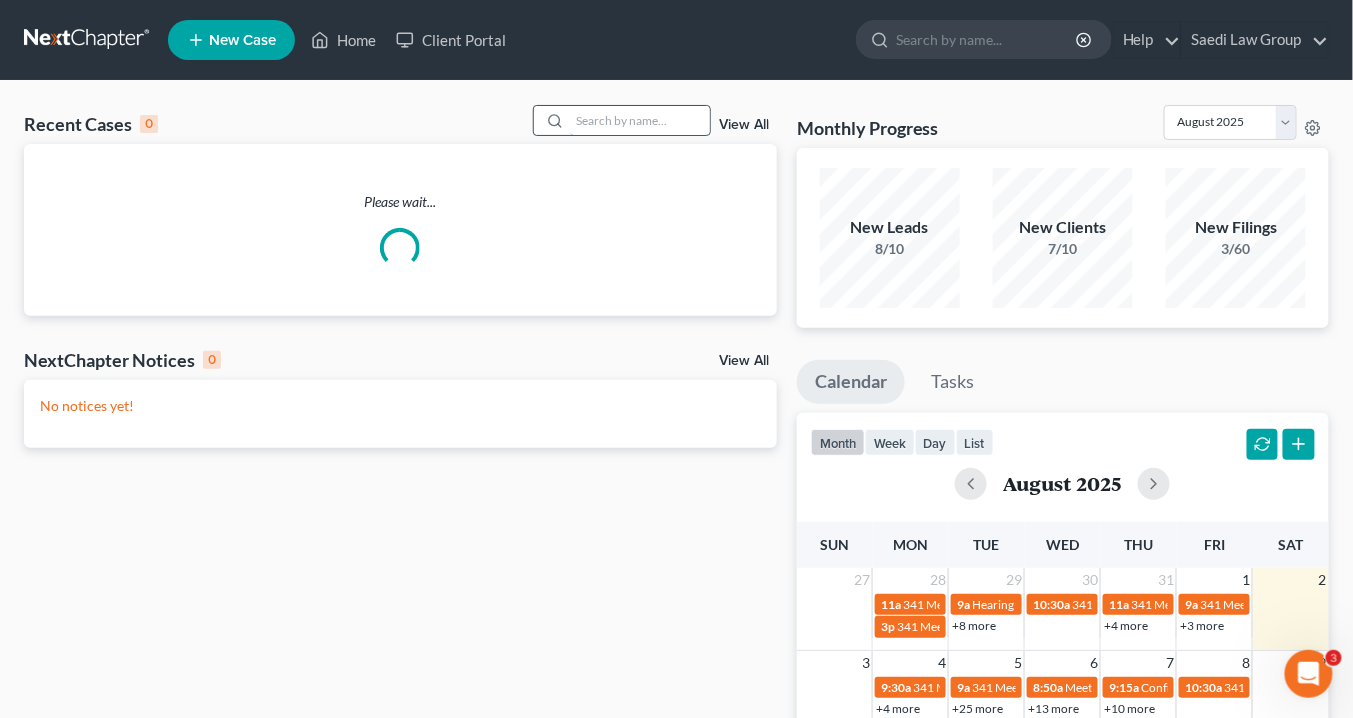 drag, startPoint x: 606, startPoint y: 120, endPoint x: 616, endPoint y: 121, distance: 10.049875 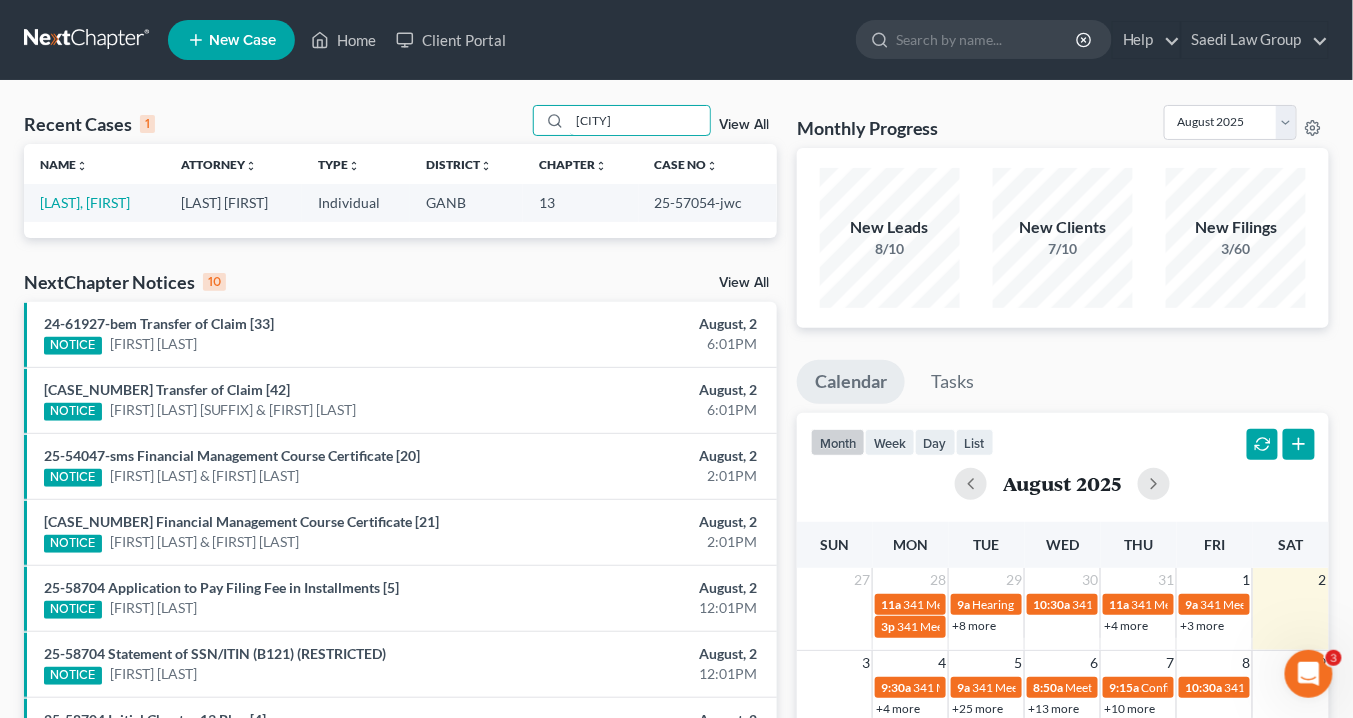 drag, startPoint x: 621, startPoint y: 123, endPoint x: 533, endPoint y: 121, distance: 88.02273 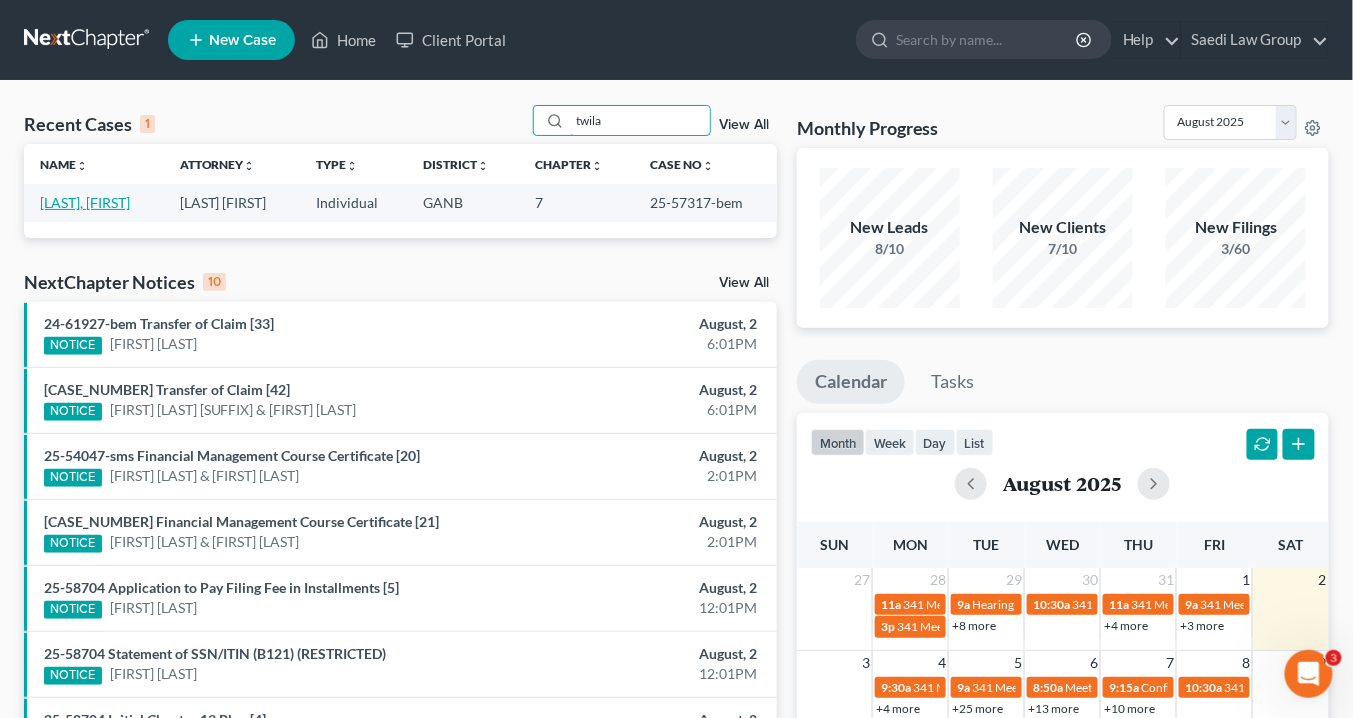 type on "twila" 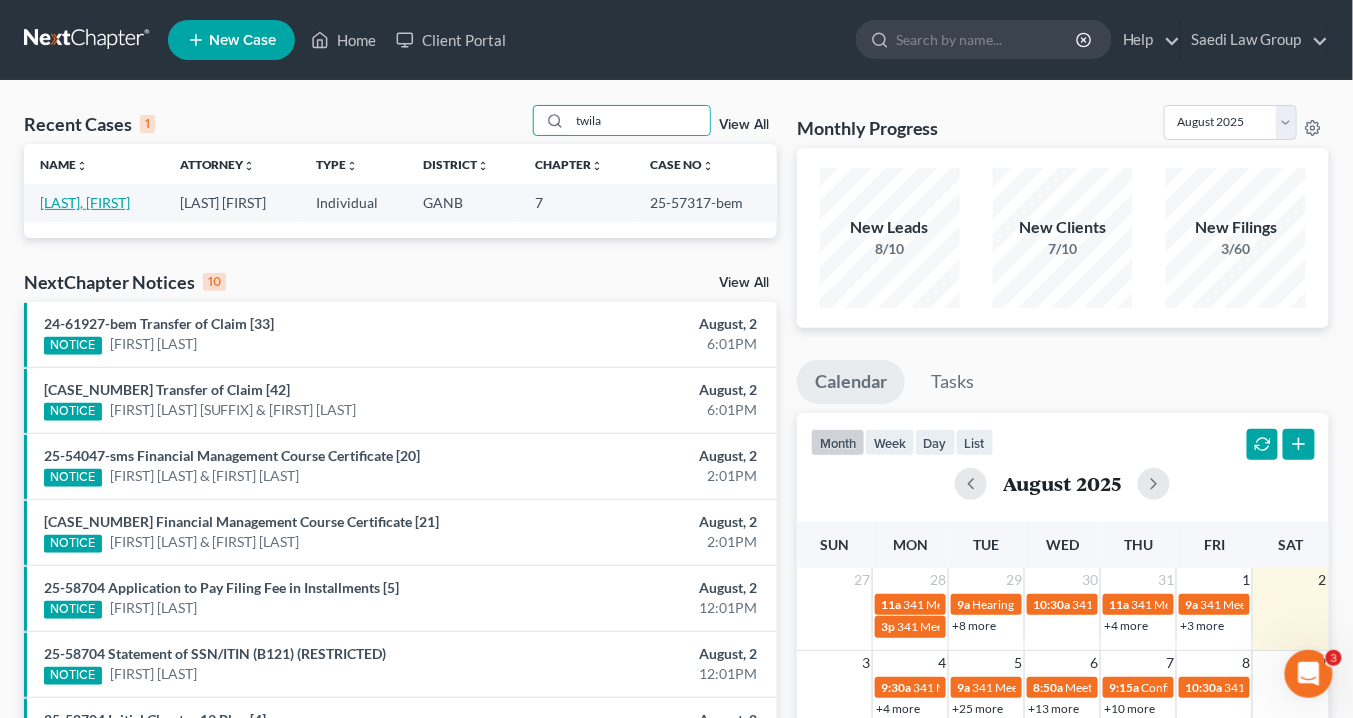 click on "McDaniel, Twila" at bounding box center [85, 202] 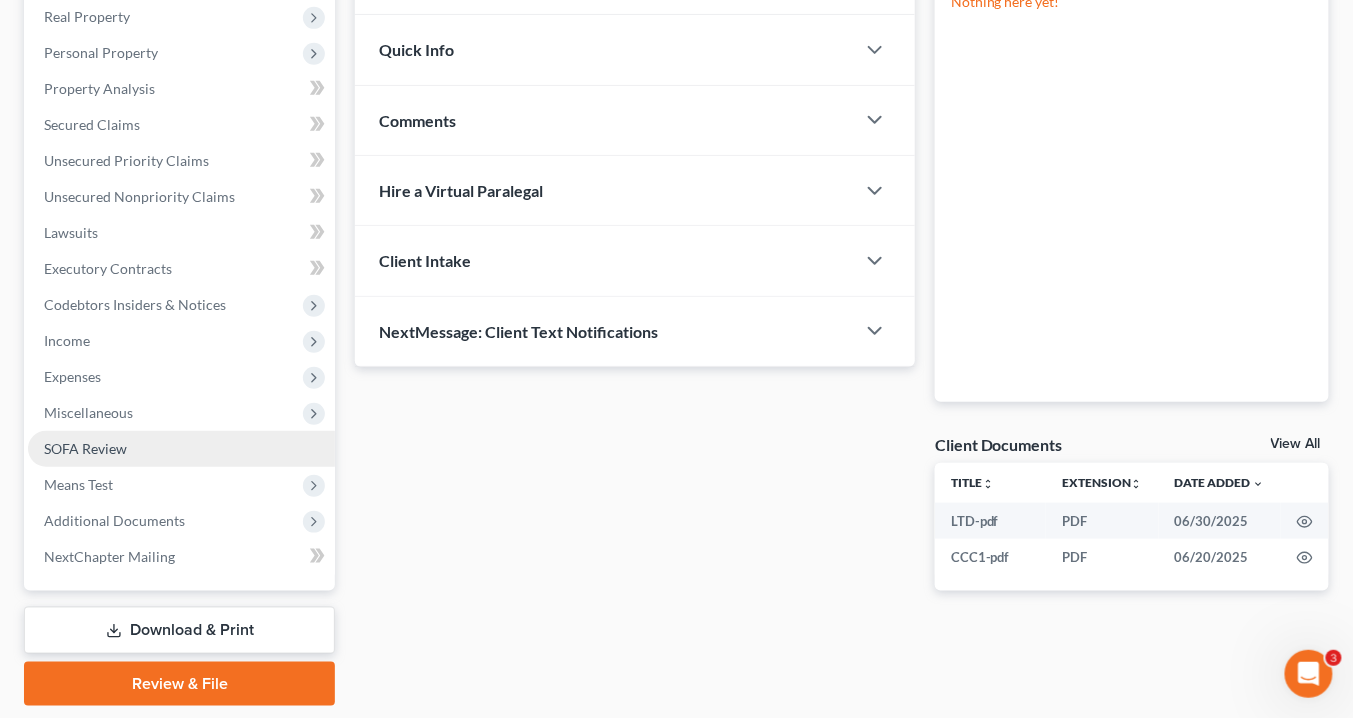 scroll, scrollTop: 378, scrollLeft: 0, axis: vertical 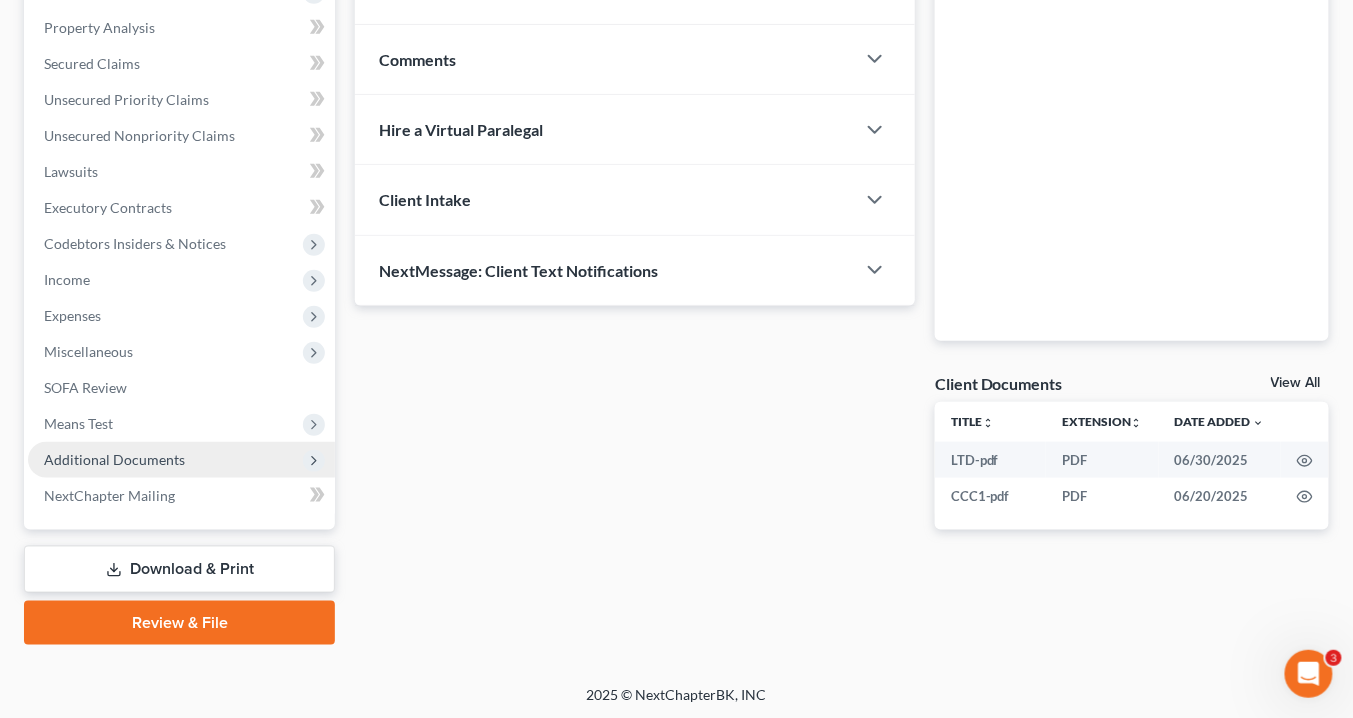 click on "Additional Documents" at bounding box center (114, 459) 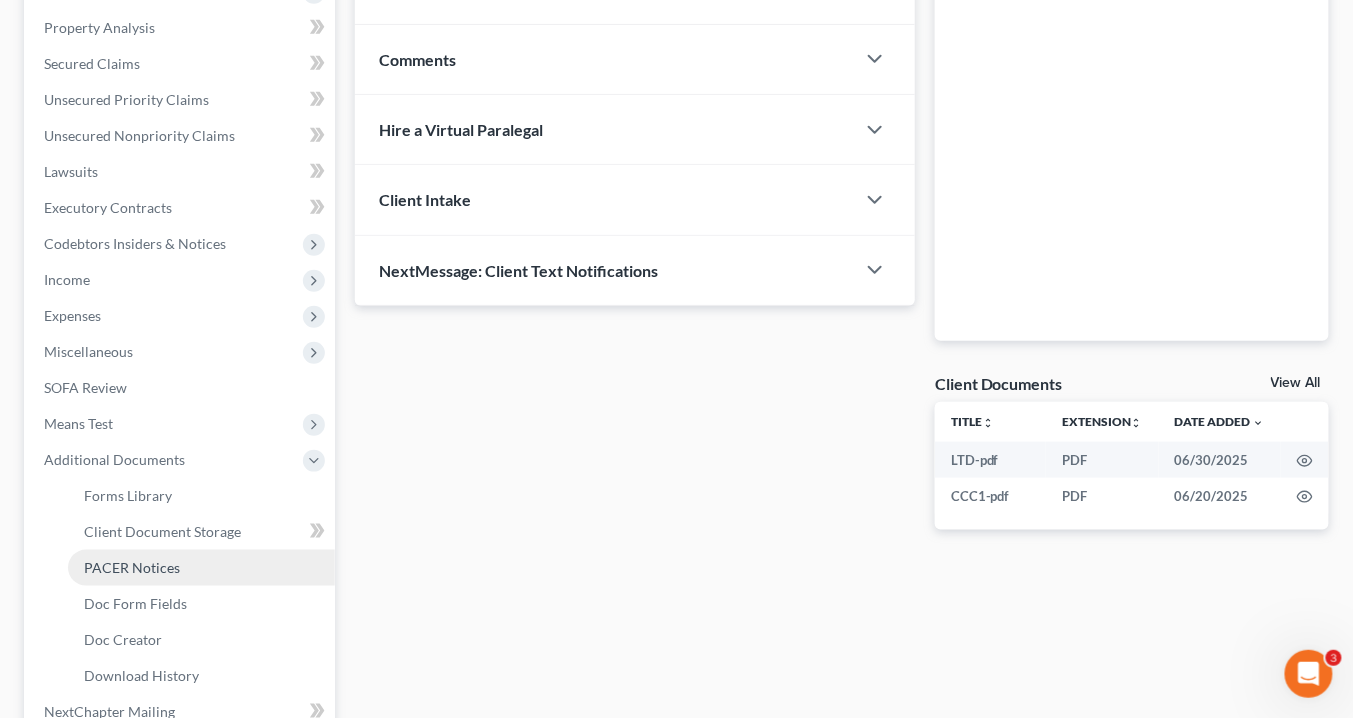 click on "PACER Notices" at bounding box center [132, 567] 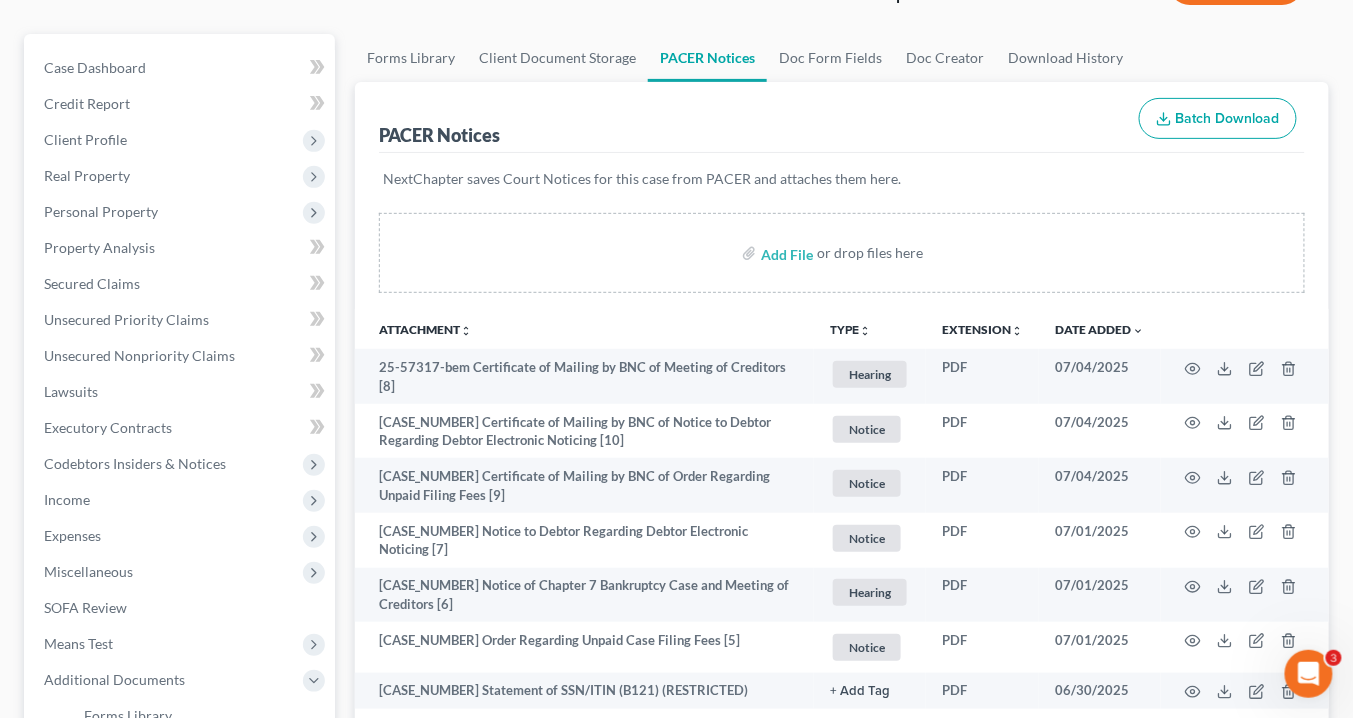scroll, scrollTop: 0, scrollLeft: 0, axis: both 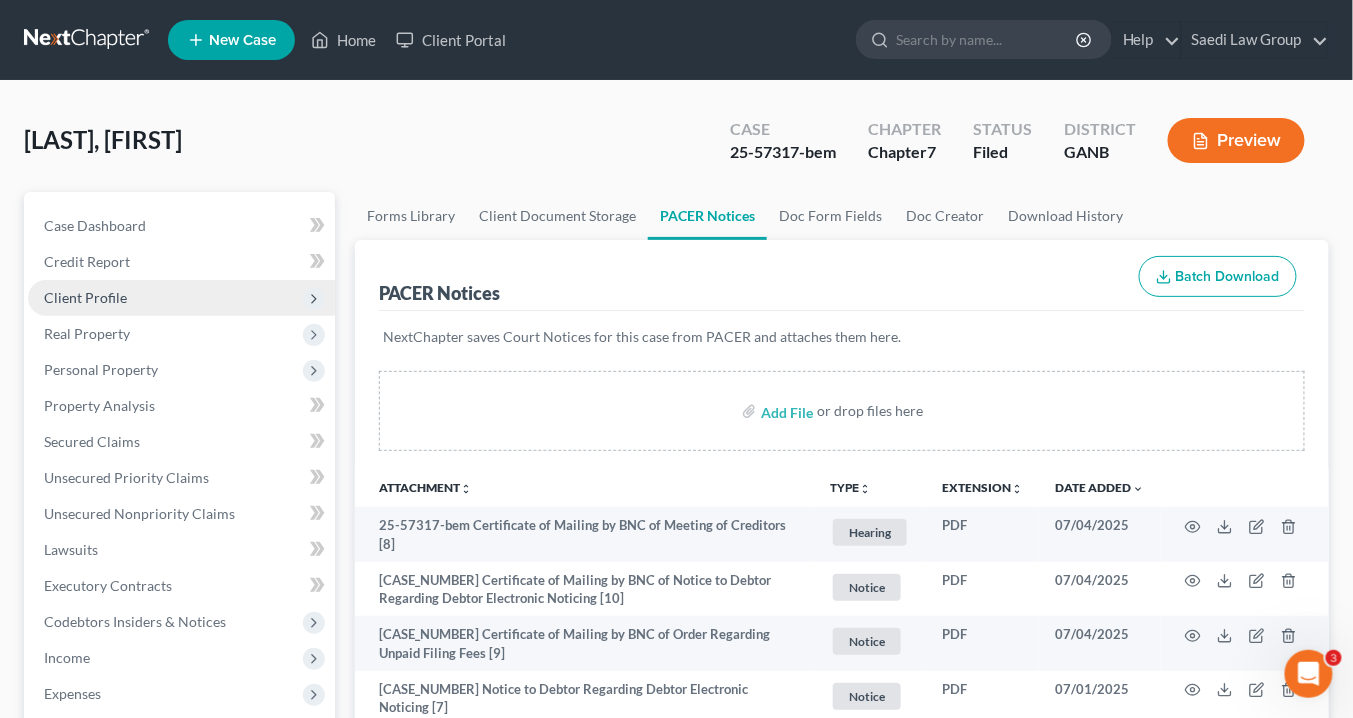 click on "Client Profile" at bounding box center [85, 297] 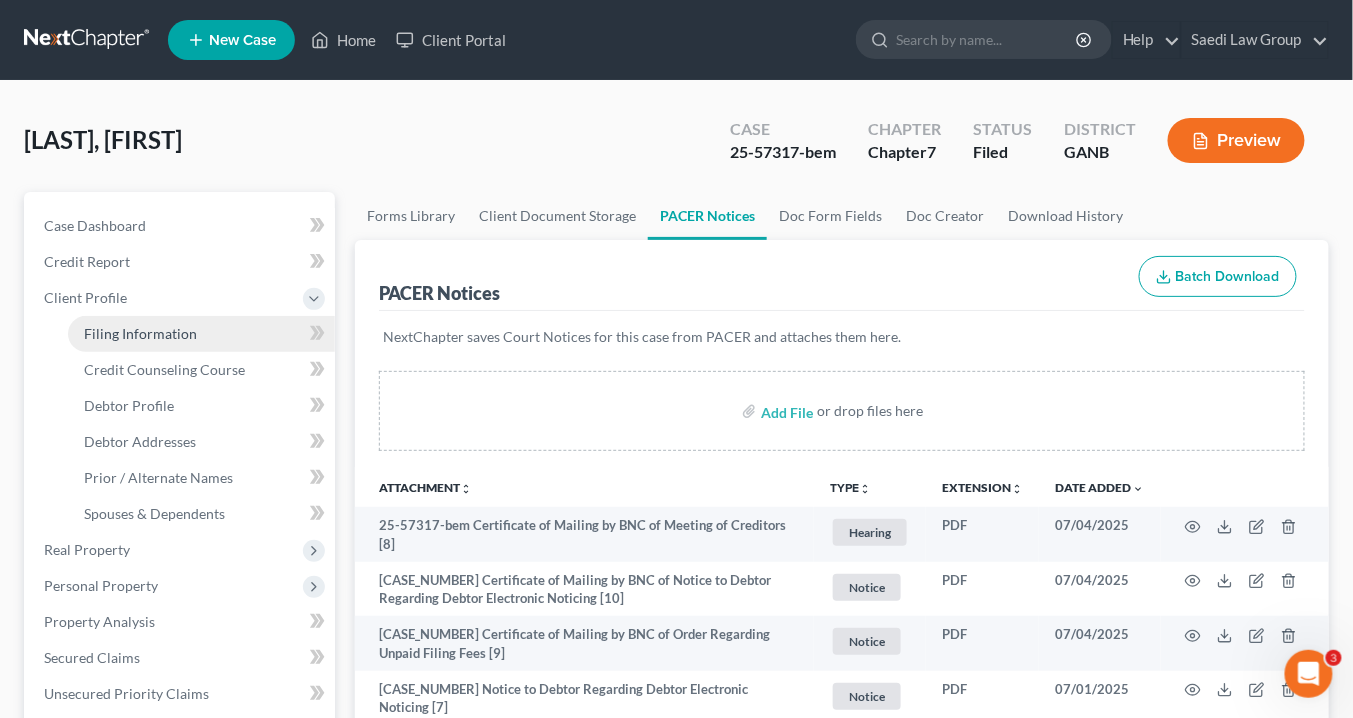 click on "Filing Information" at bounding box center [140, 333] 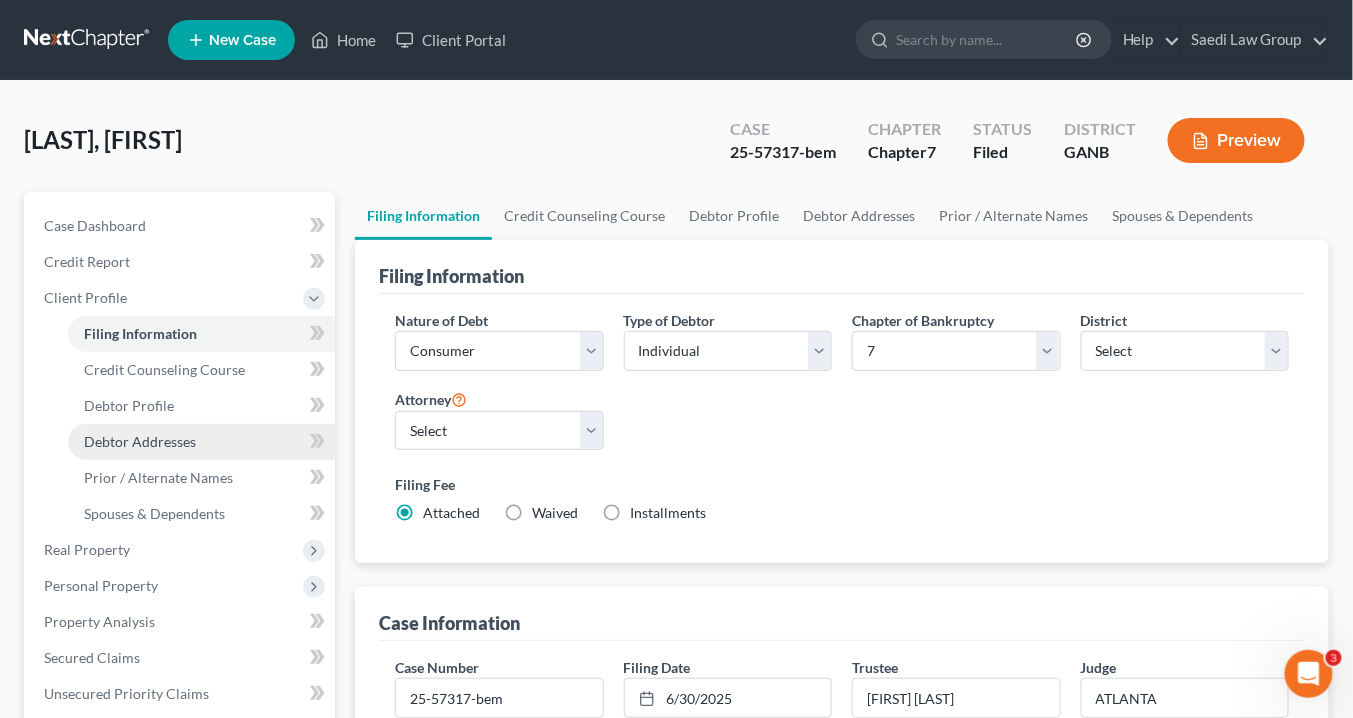 click on "Debtor Addresses" at bounding box center [140, 441] 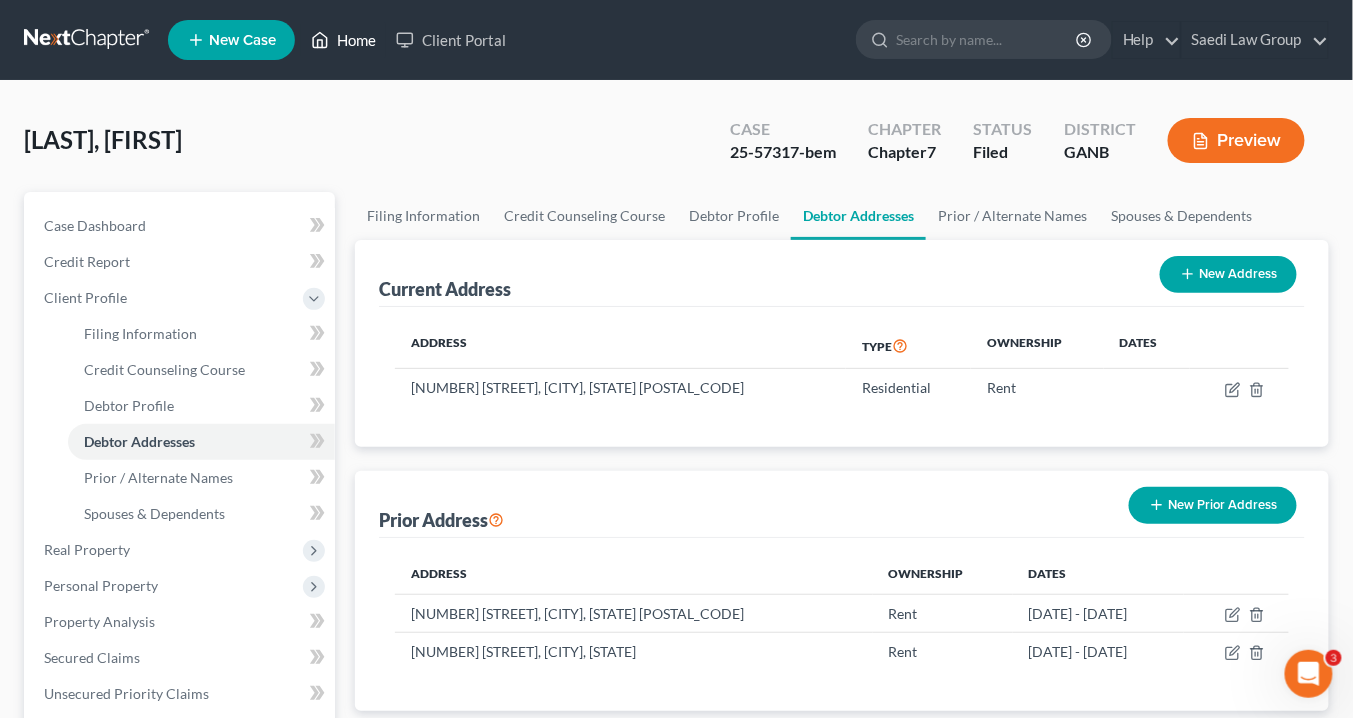 click on "Home" at bounding box center (343, 40) 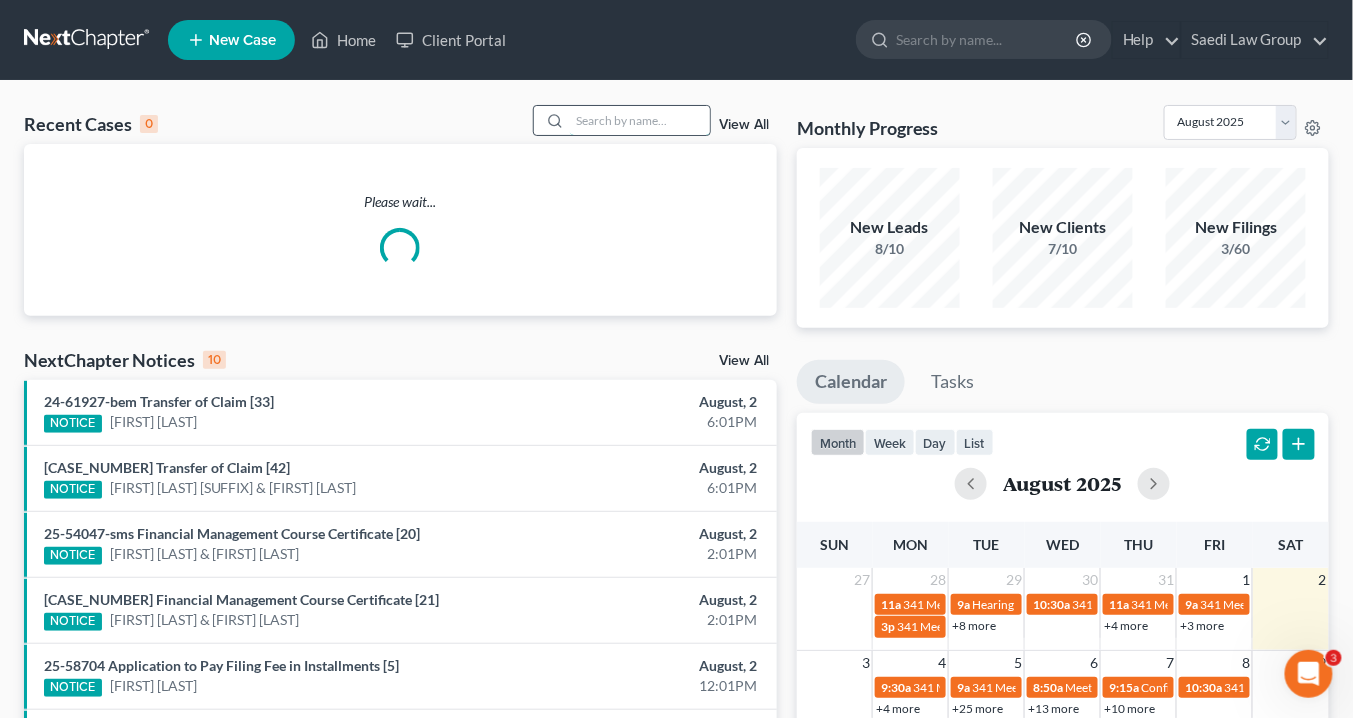 drag, startPoint x: 595, startPoint y: 121, endPoint x: 607, endPoint y: 127, distance: 13.416408 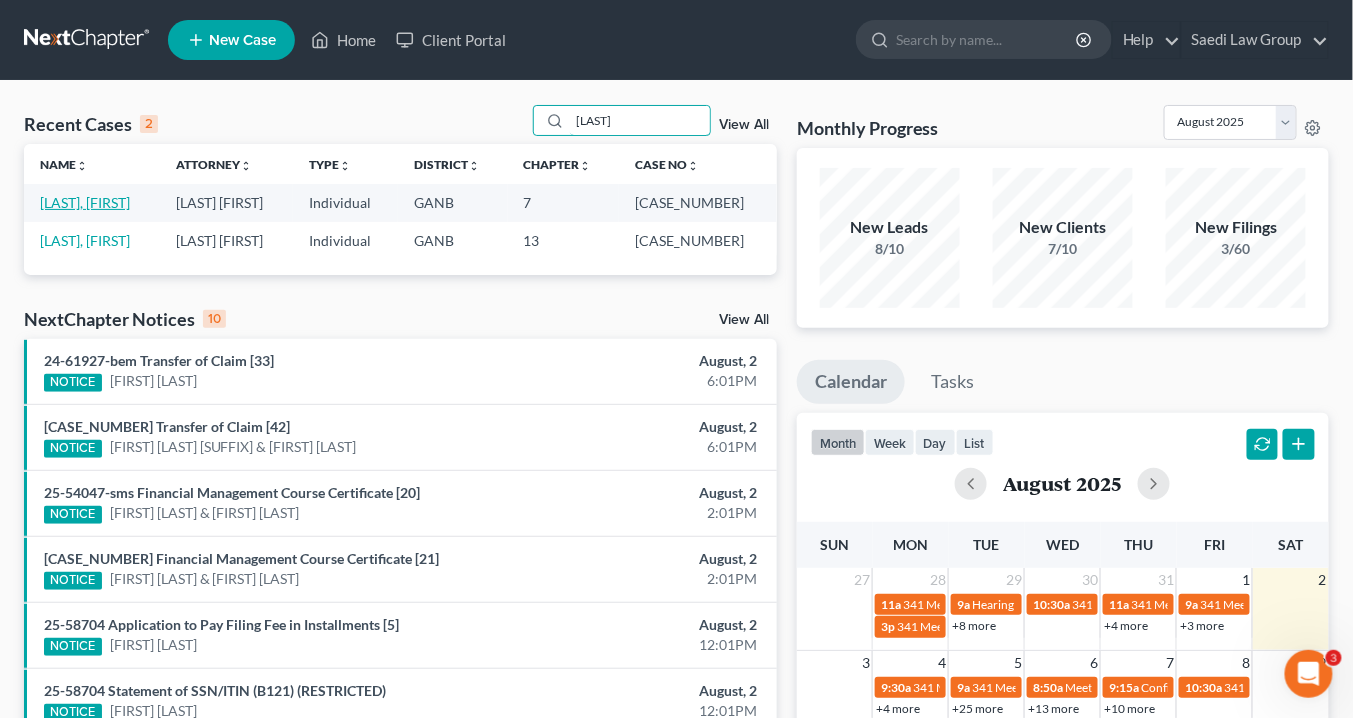 type on "miller" 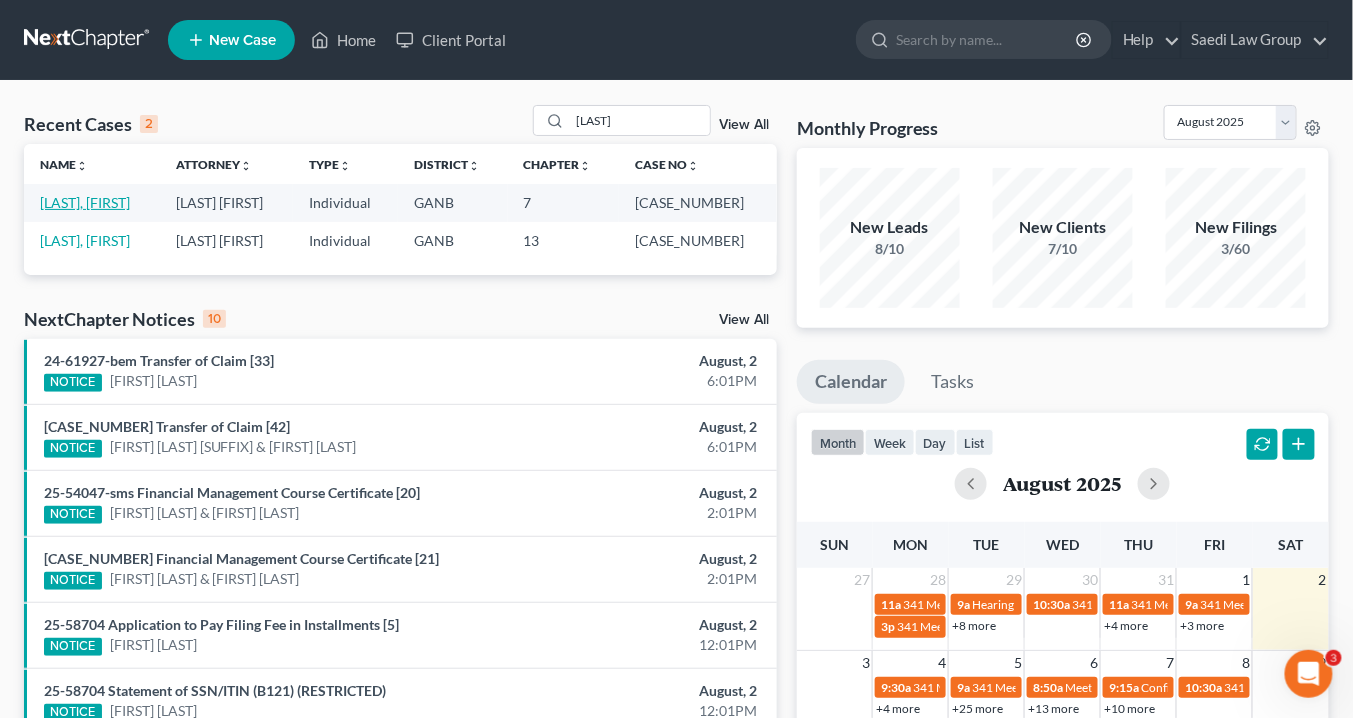 click on "Miller, Jenae" at bounding box center [85, 202] 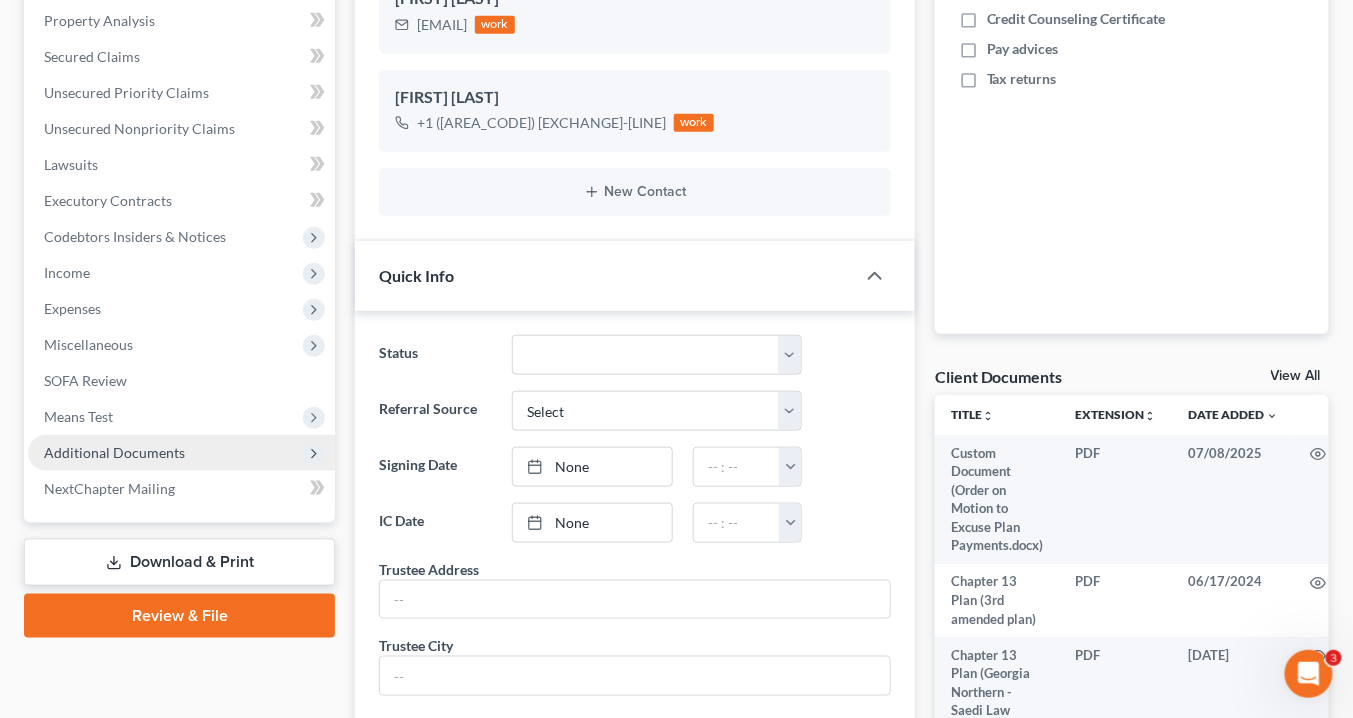 scroll, scrollTop: 400, scrollLeft: 0, axis: vertical 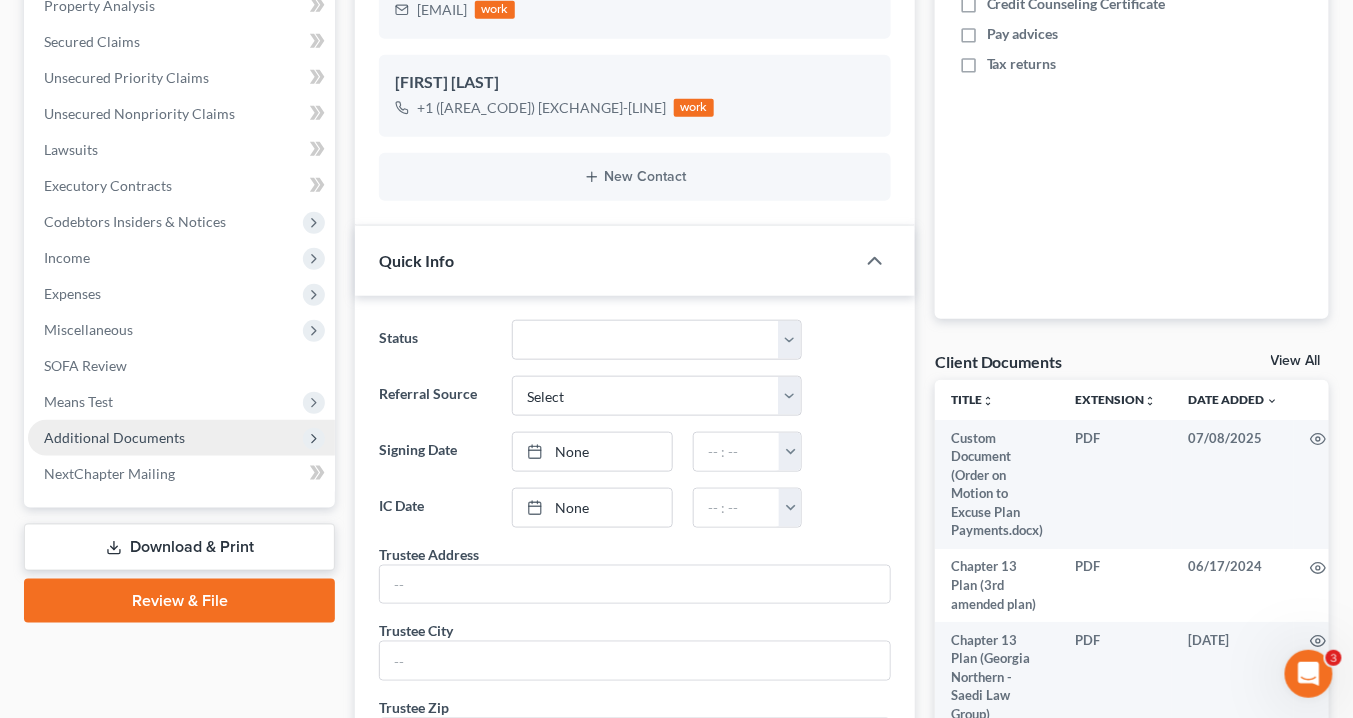 drag, startPoint x: 151, startPoint y: 440, endPoint x: 190, endPoint y: 436, distance: 39.20459 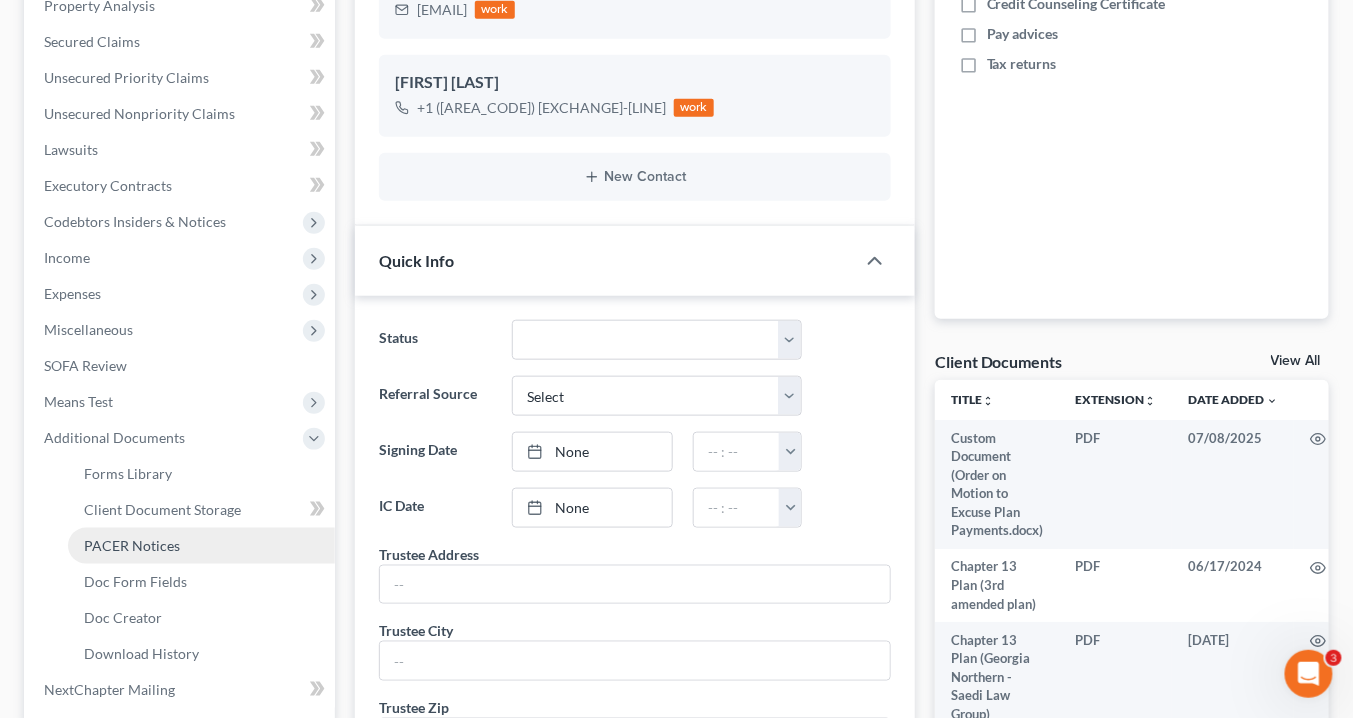click on "PACER Notices" at bounding box center [132, 545] 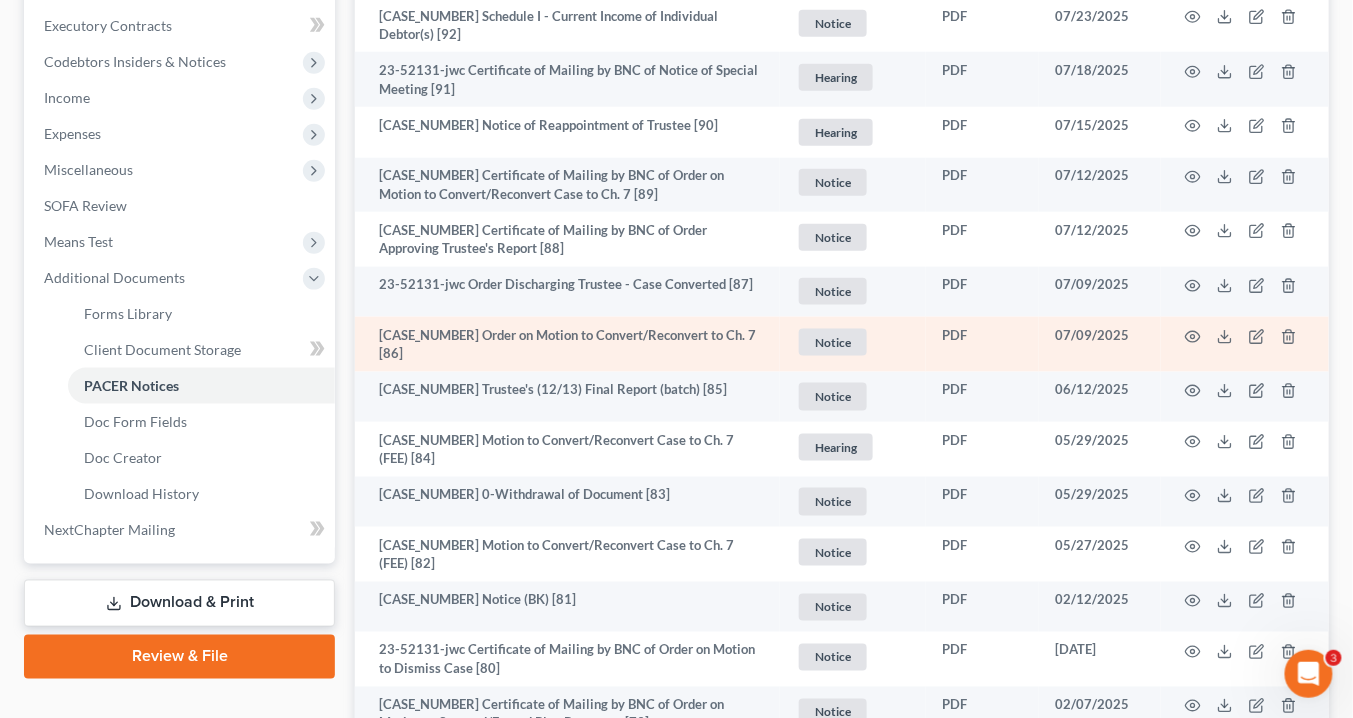 scroll, scrollTop: 400, scrollLeft: 0, axis: vertical 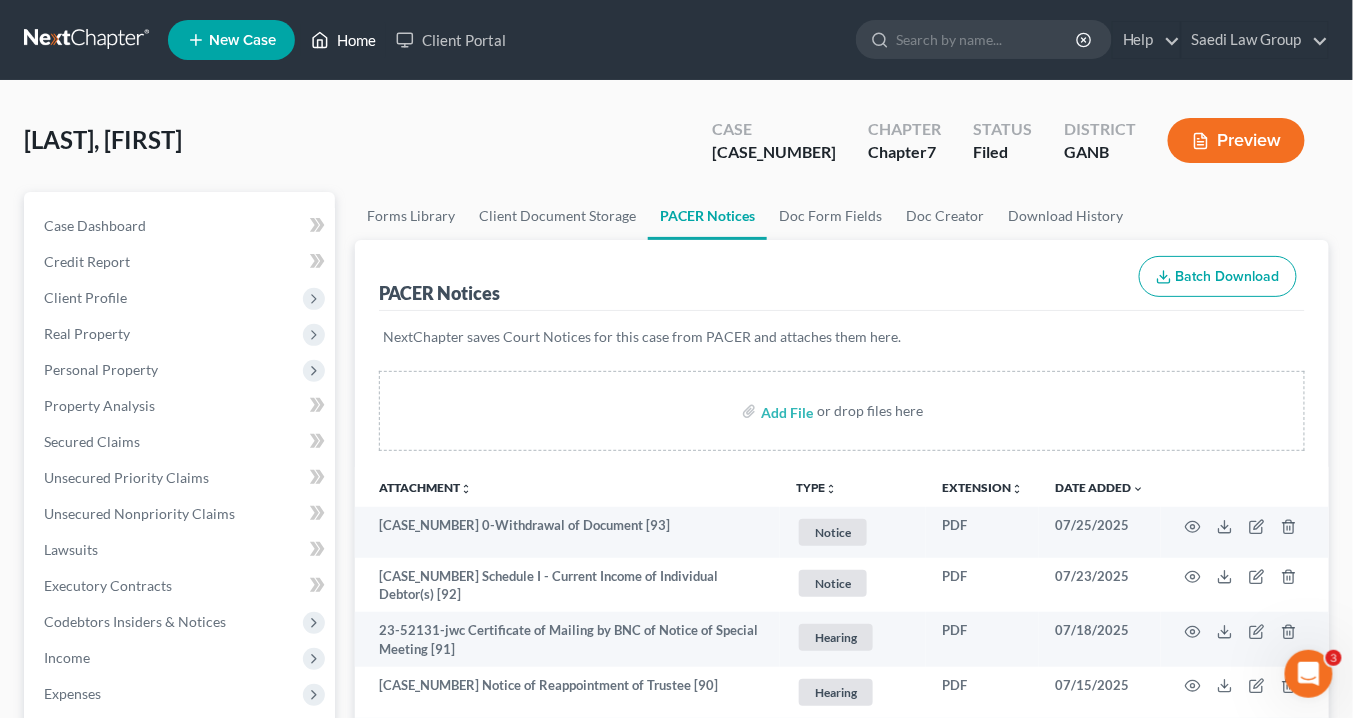 click on "Home" at bounding box center [343, 40] 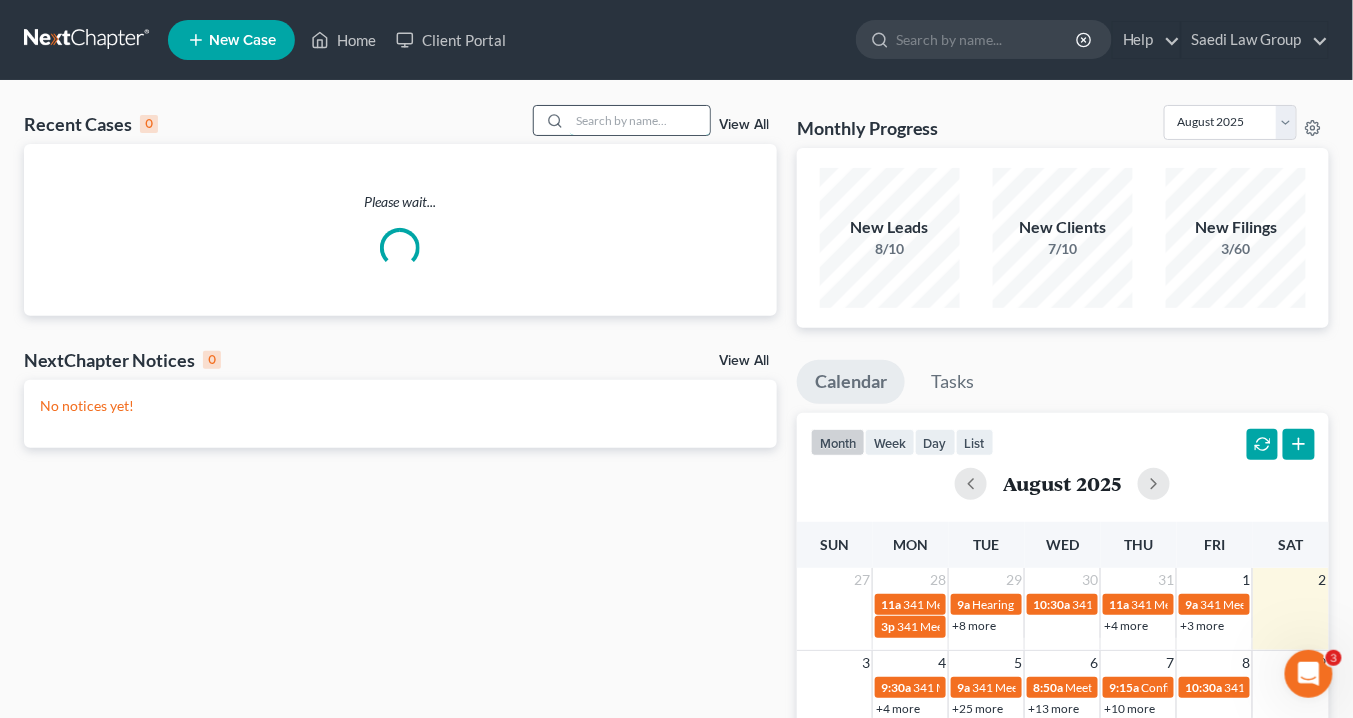 drag, startPoint x: 613, startPoint y: 121, endPoint x: 622, endPoint y: 126, distance: 10.29563 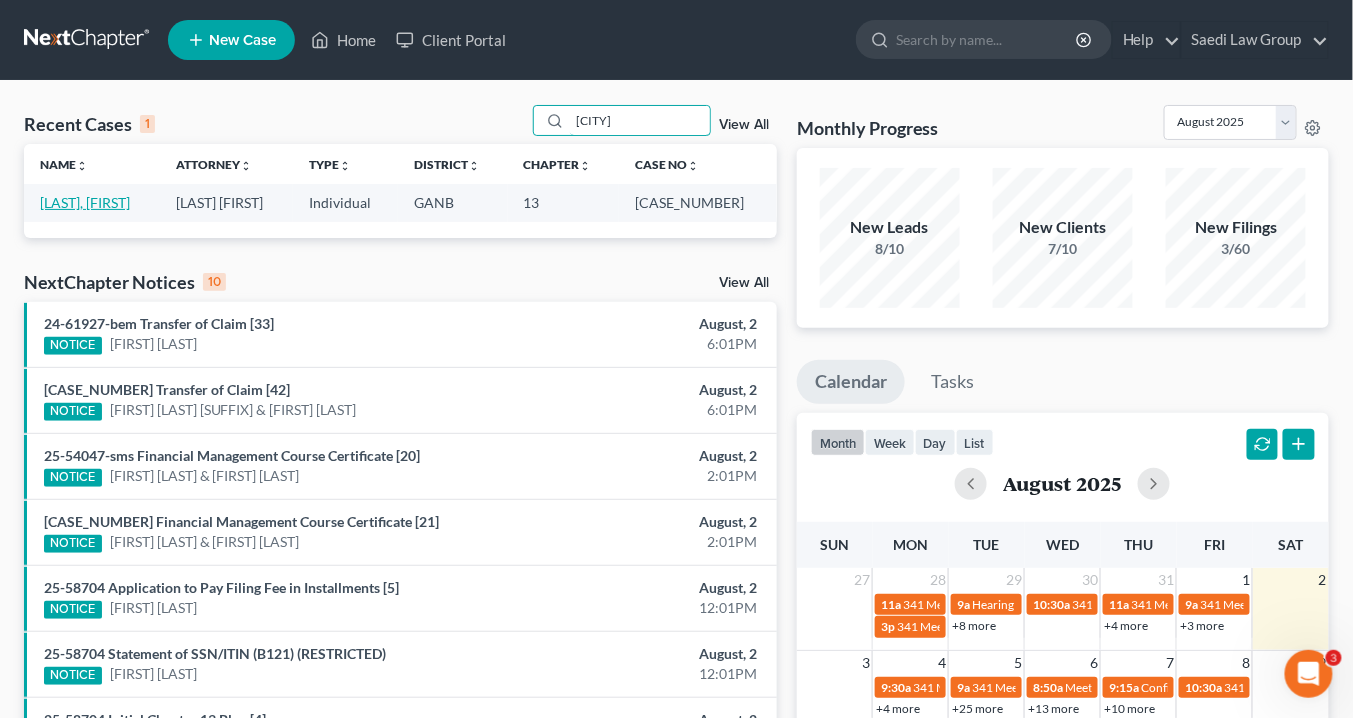 type on "lacey" 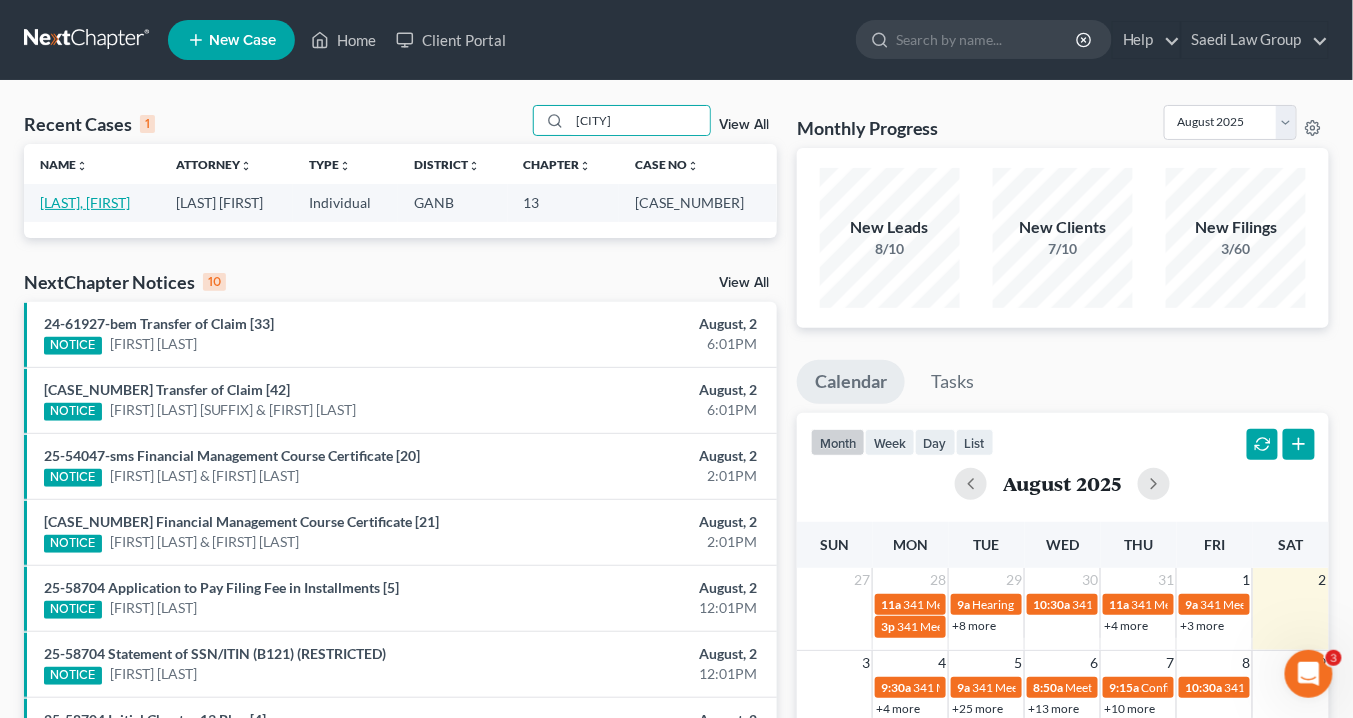 click on "Lacey, Vondrila" at bounding box center (85, 202) 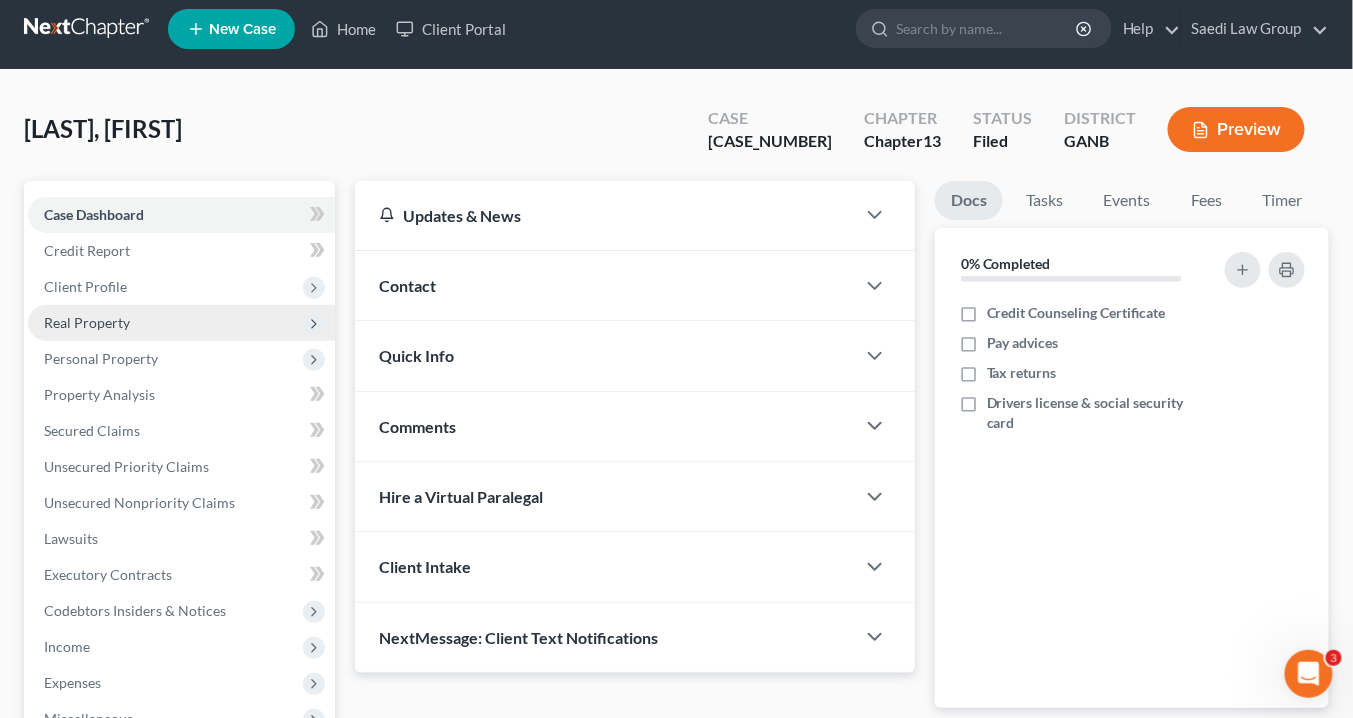 scroll, scrollTop: 80, scrollLeft: 0, axis: vertical 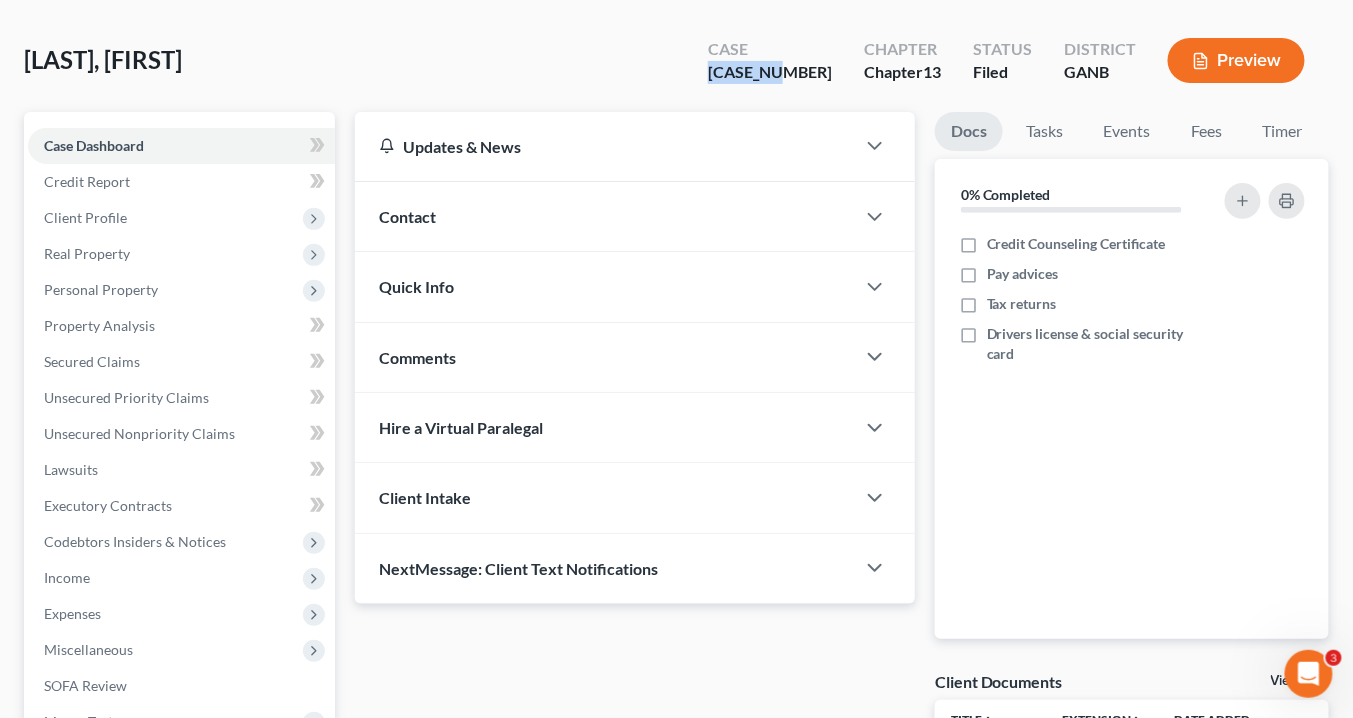 drag, startPoint x: 793, startPoint y: 72, endPoint x: 733, endPoint y: 73, distance: 60.00833 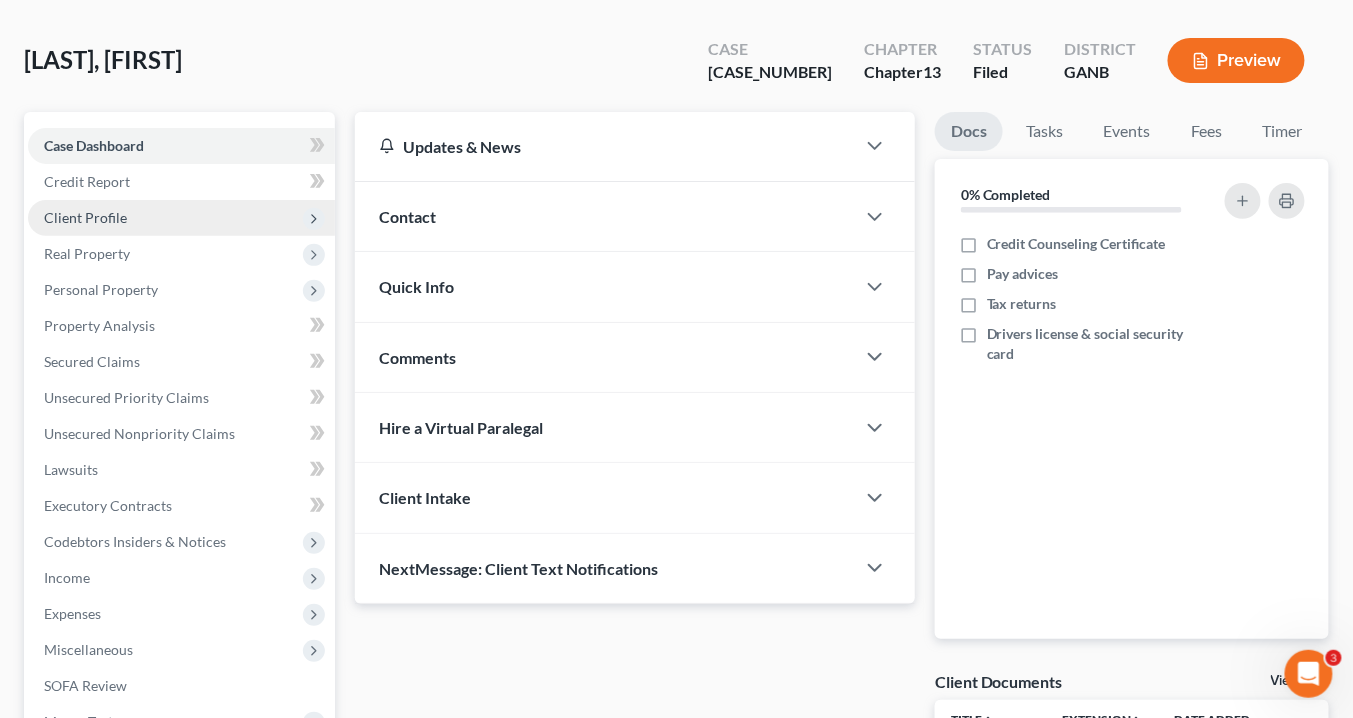 click on "Client Profile" at bounding box center (85, 217) 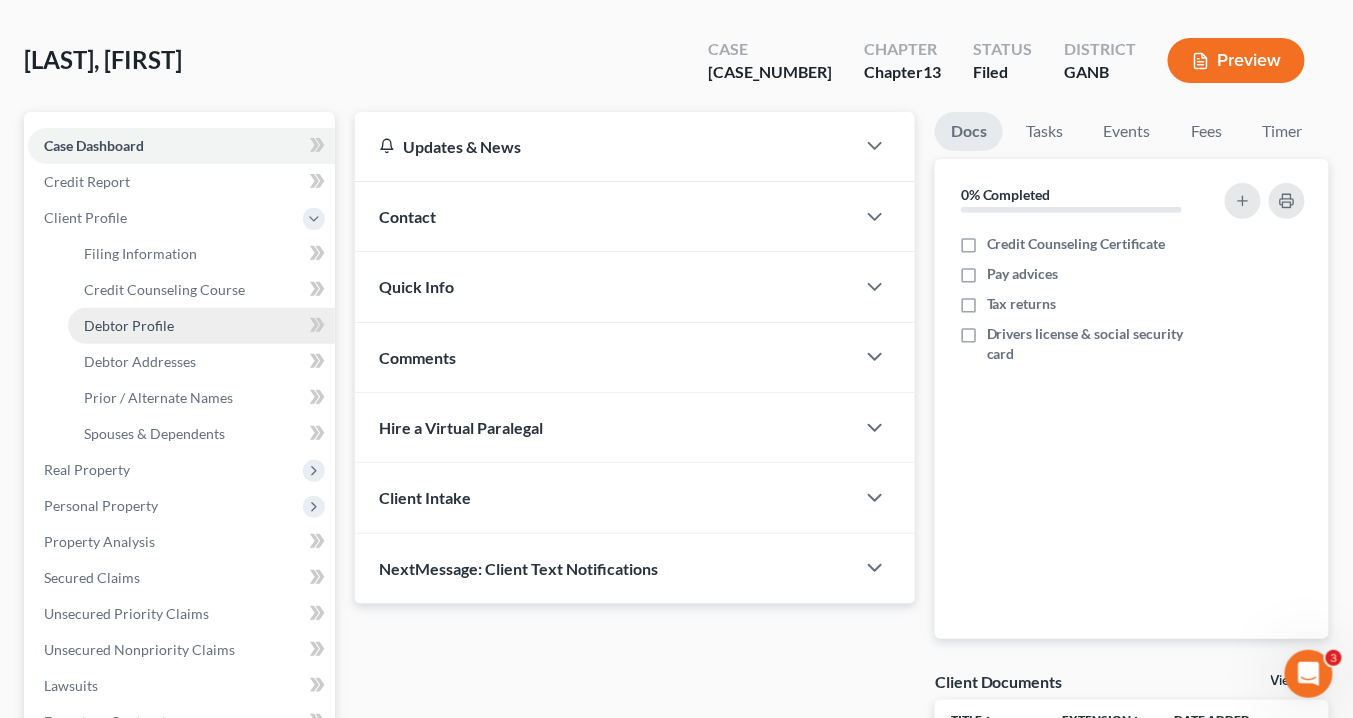 click on "Debtor Profile" at bounding box center [129, 325] 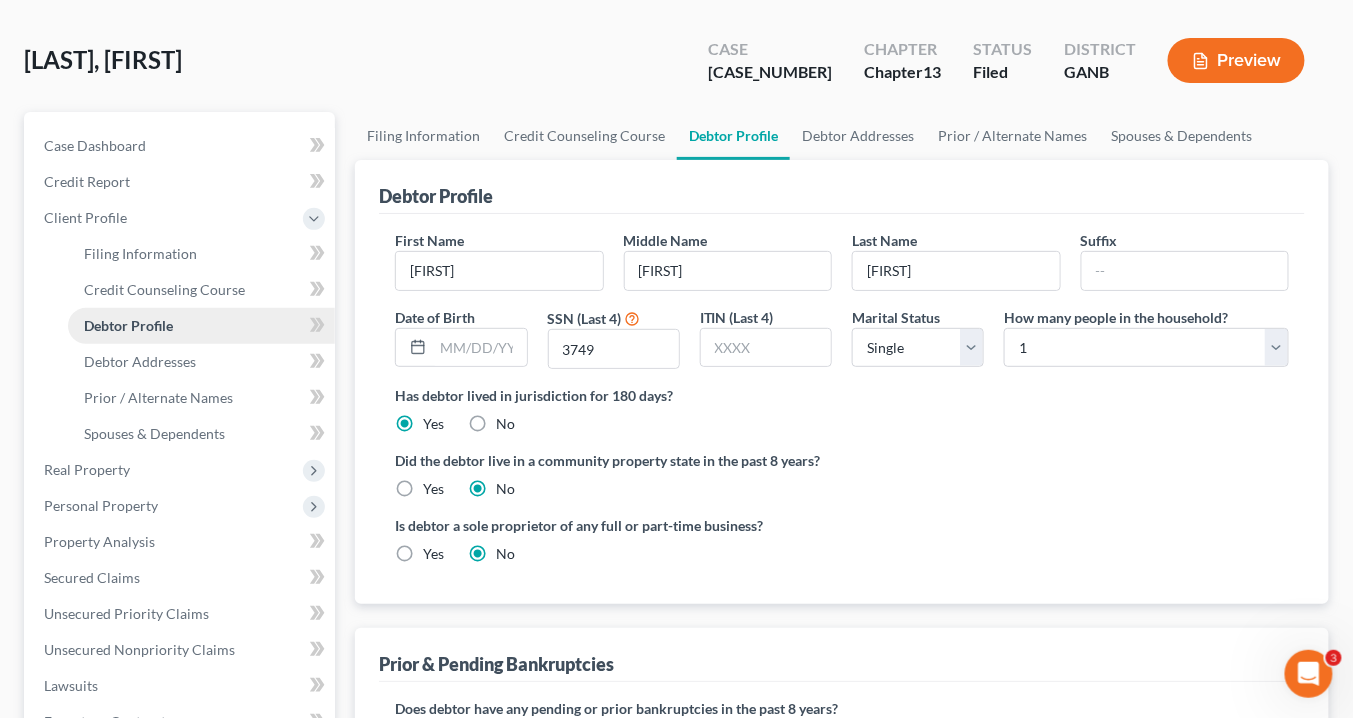 scroll, scrollTop: 5, scrollLeft: 0, axis: vertical 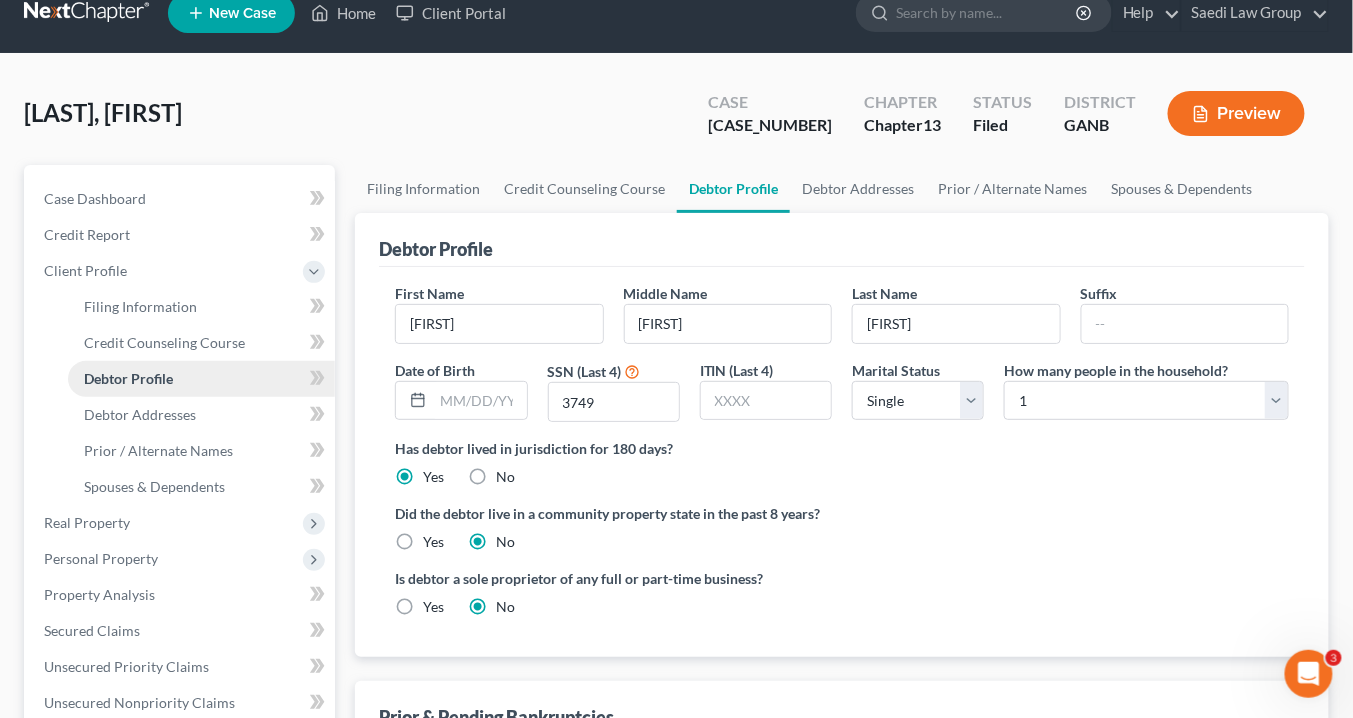 radio on "true" 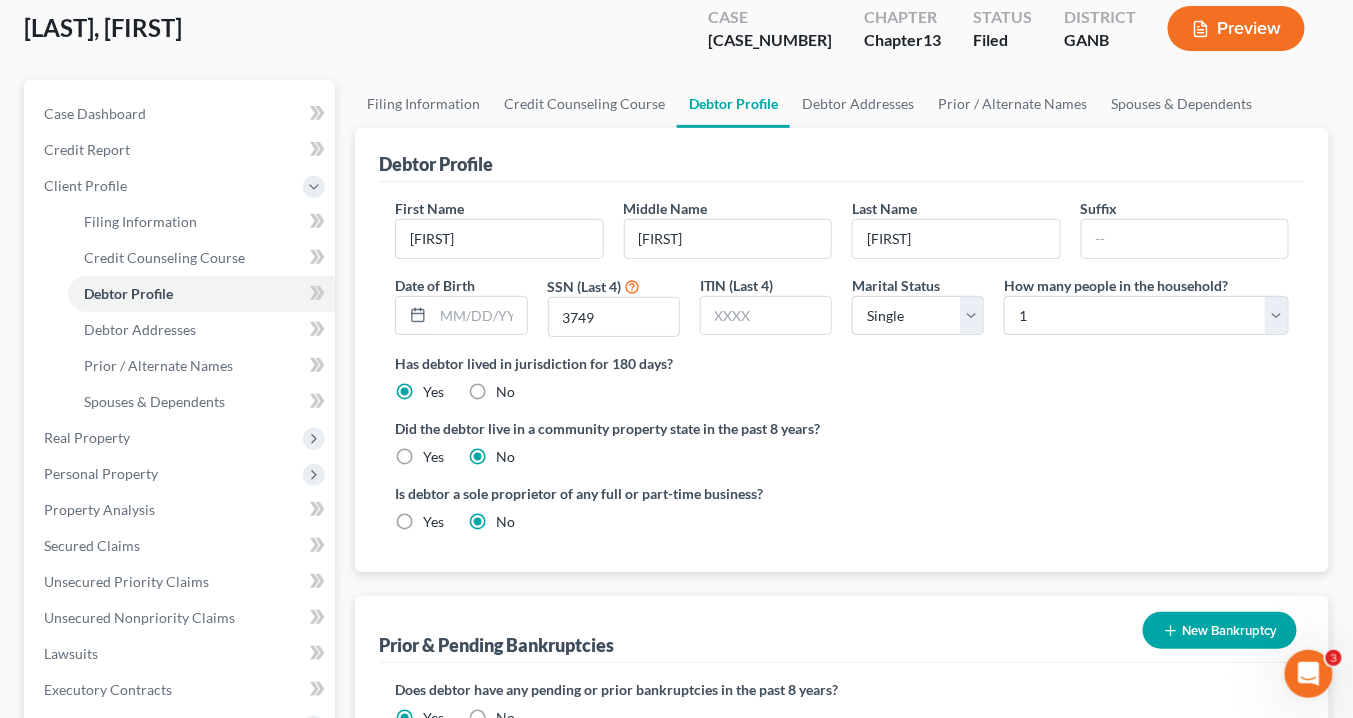 scroll, scrollTop: 80, scrollLeft: 0, axis: vertical 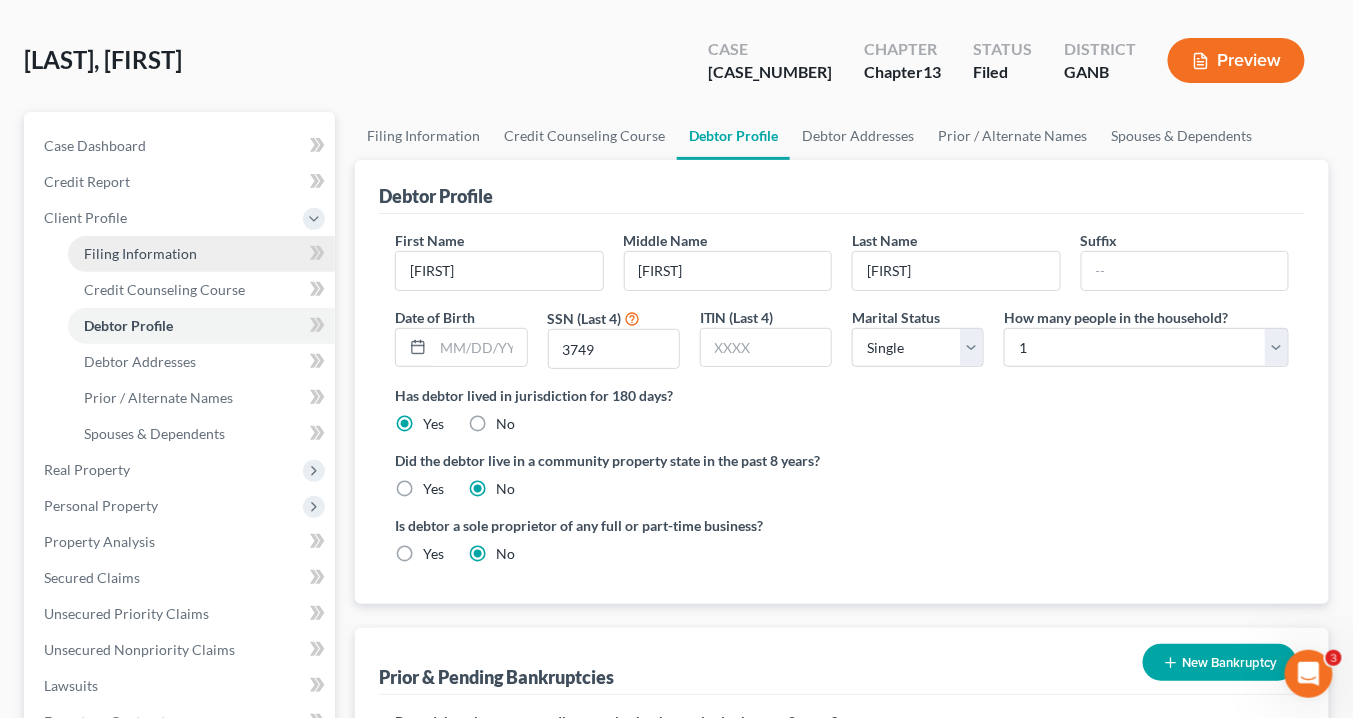 click on "Filing Information" at bounding box center (140, 253) 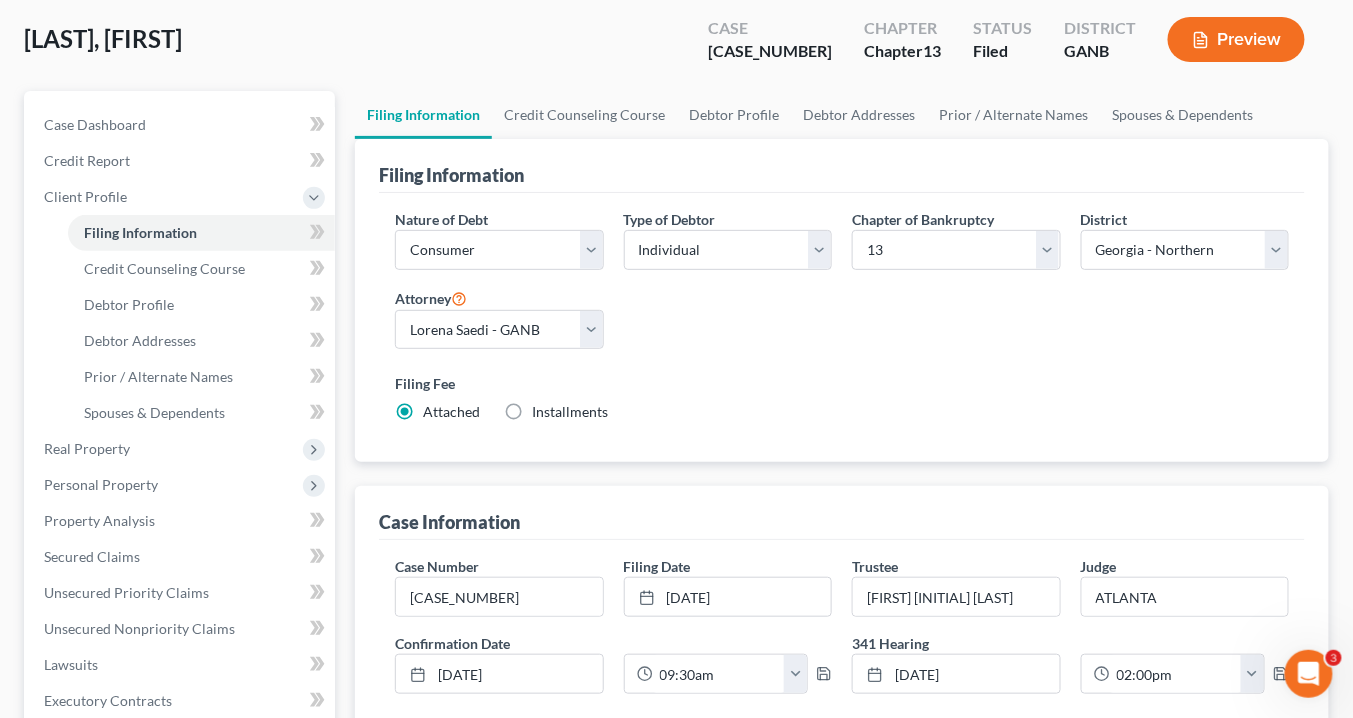 scroll, scrollTop: 160, scrollLeft: 0, axis: vertical 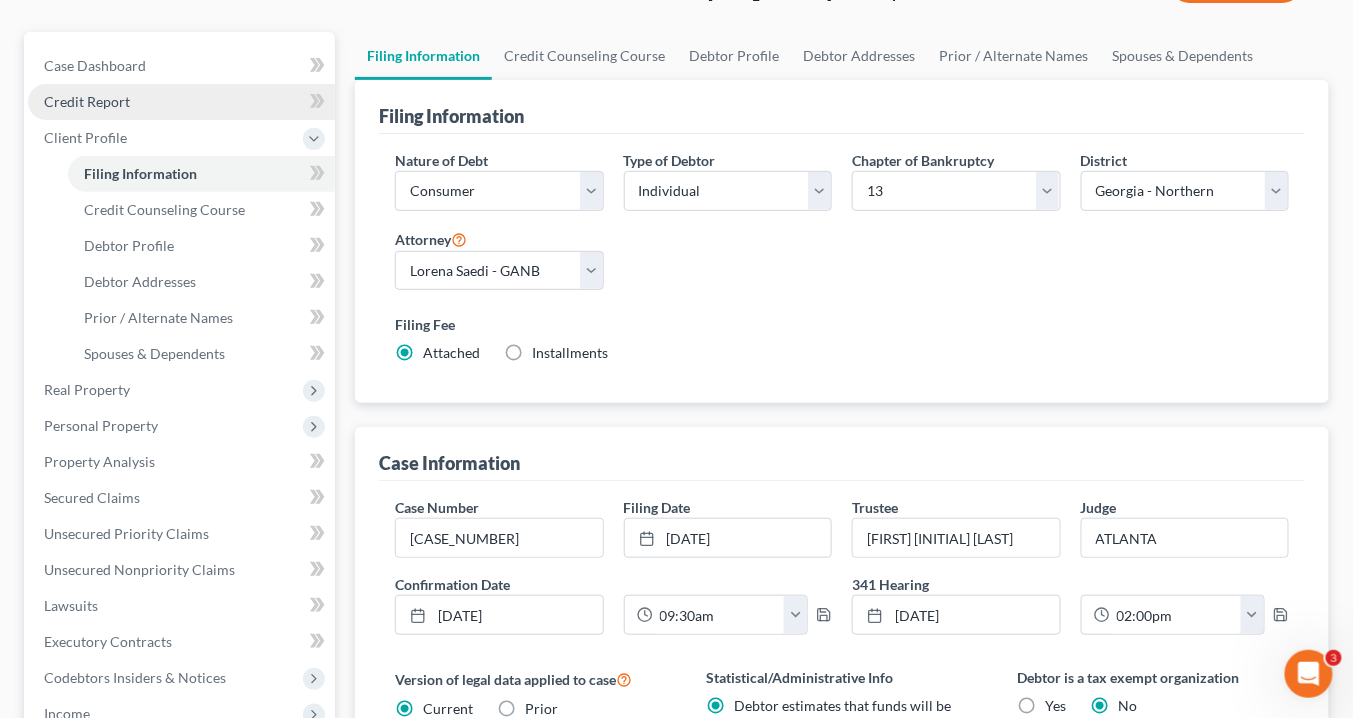 click on "Credit Report" at bounding box center [87, 101] 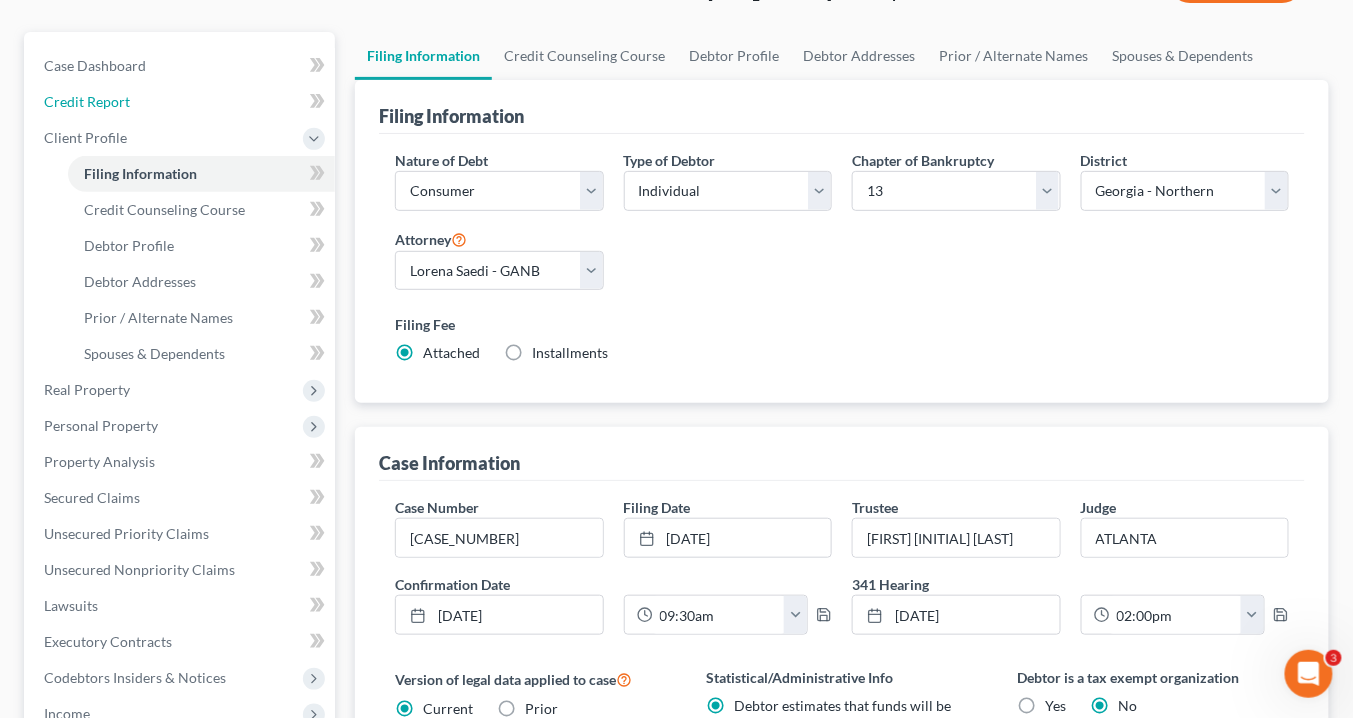 scroll, scrollTop: 0, scrollLeft: 0, axis: both 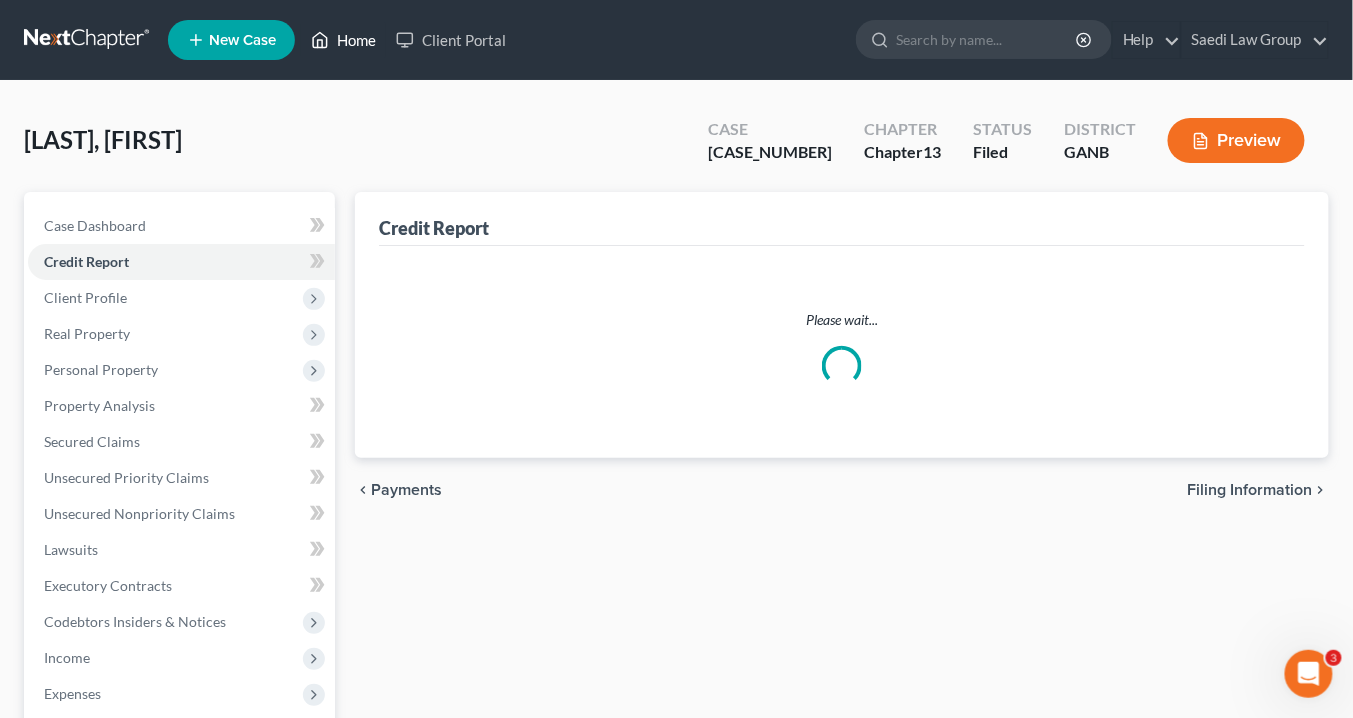 click on "Home" at bounding box center [343, 40] 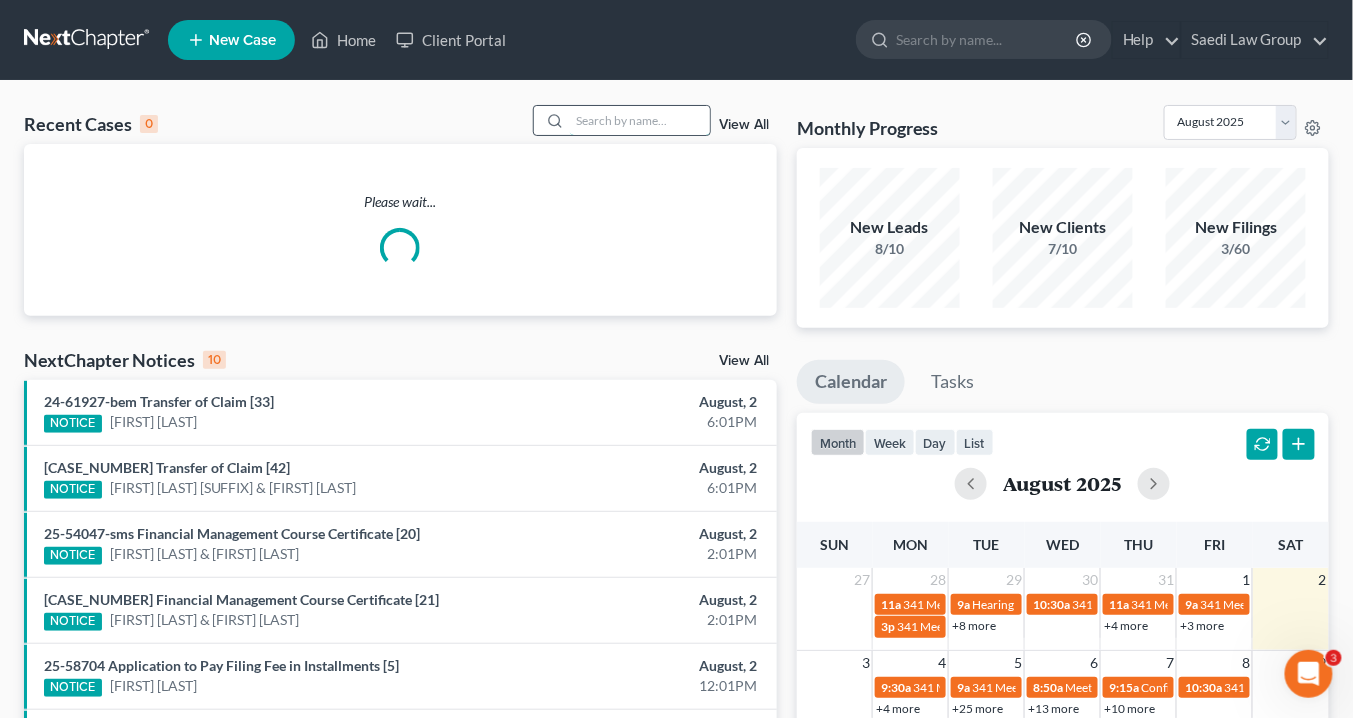 click at bounding box center (640, 120) 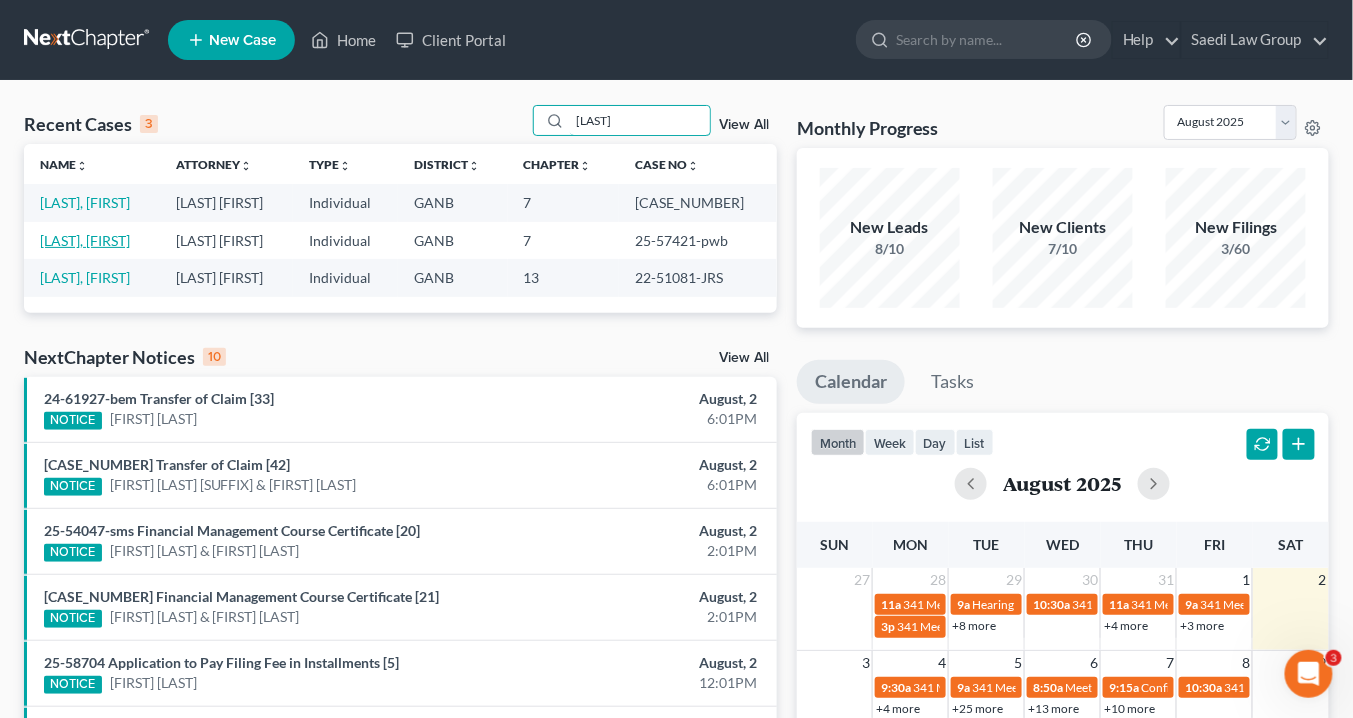 type on "Hernande" 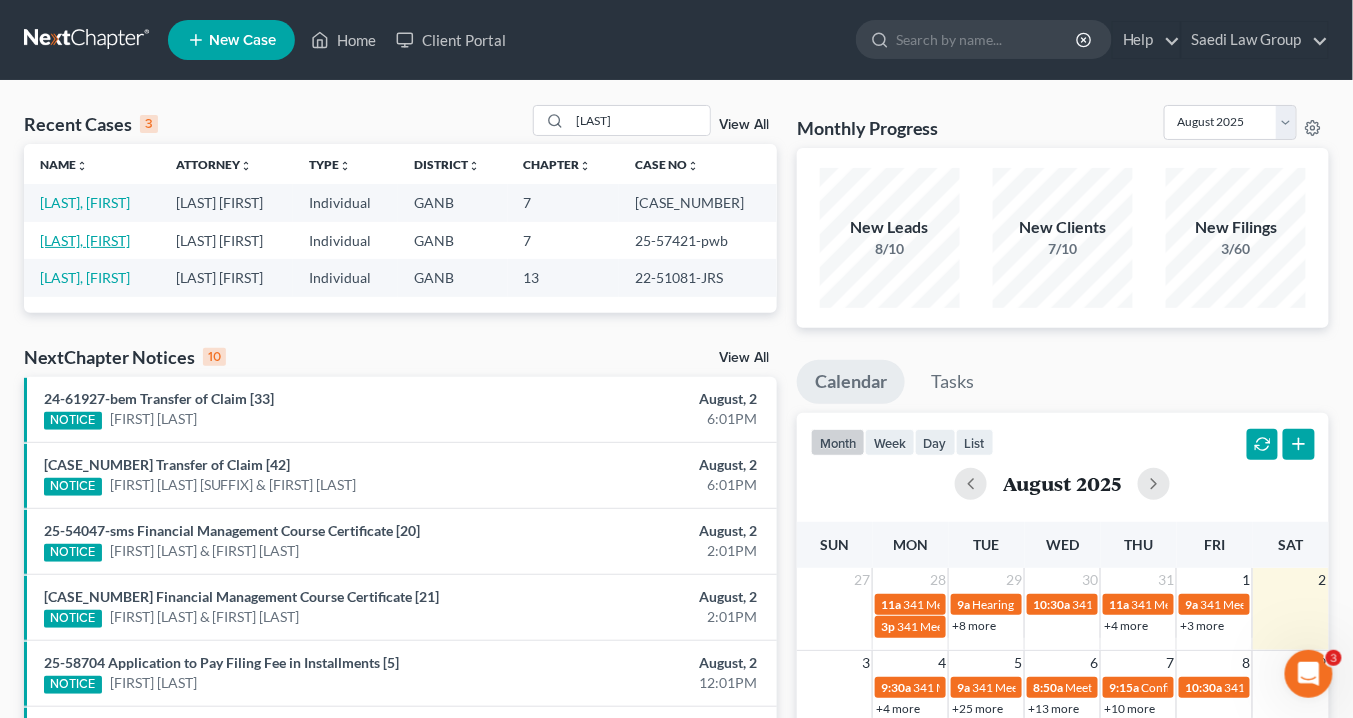 click on "Hernandez, Mercedes" at bounding box center [85, 240] 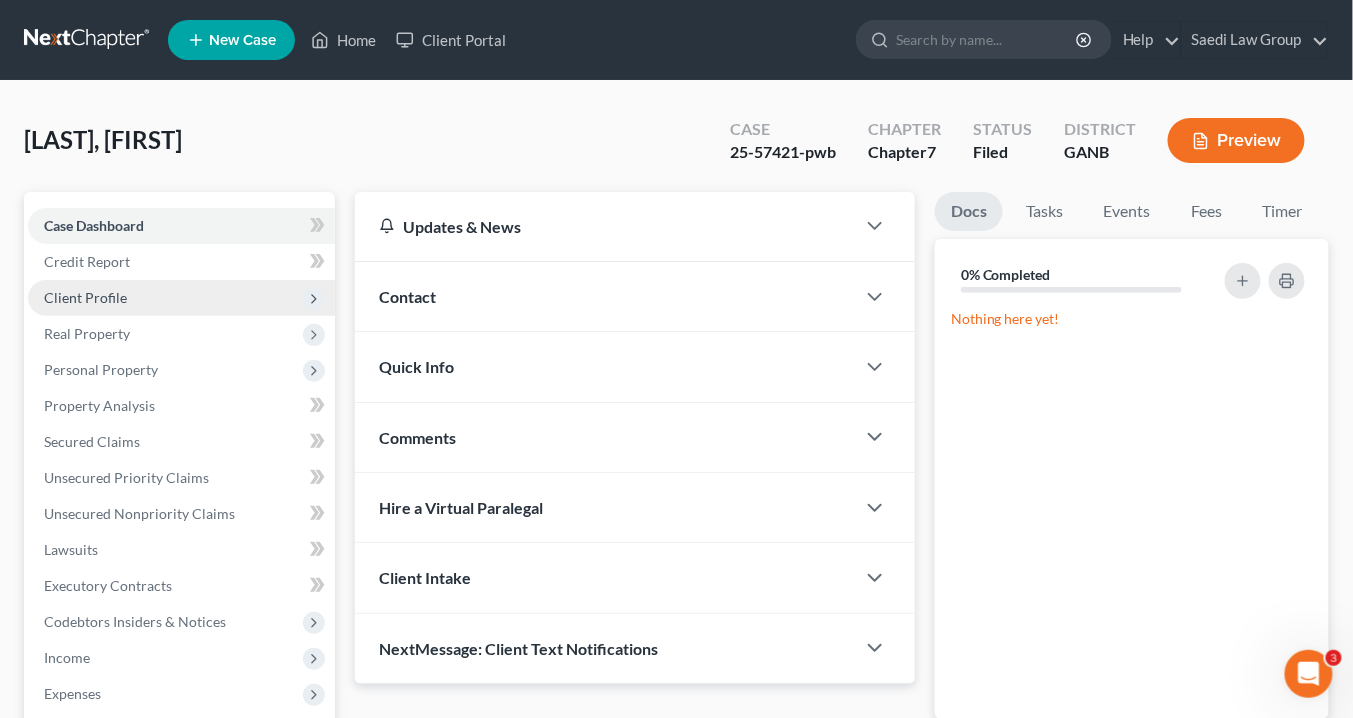 click on "Client Profile" at bounding box center [85, 297] 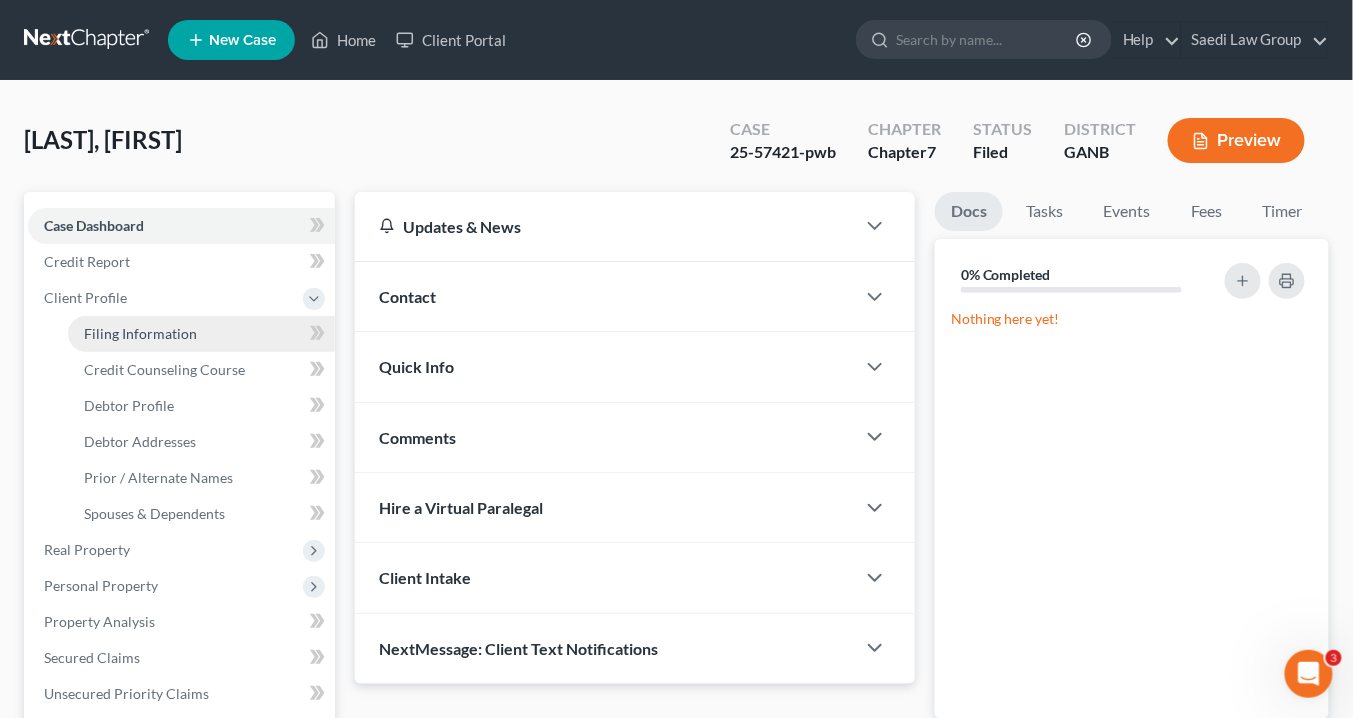 click on "Filing Information" at bounding box center (140, 333) 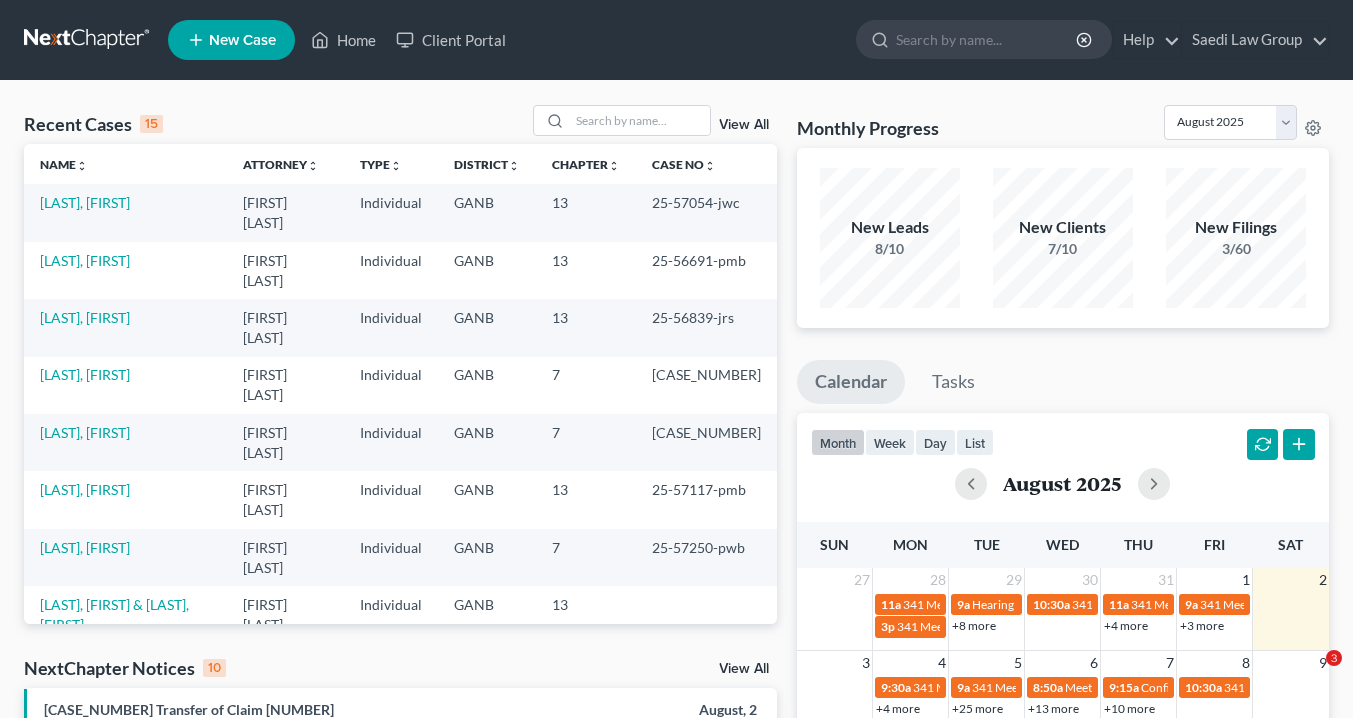scroll, scrollTop: 0, scrollLeft: 0, axis: both 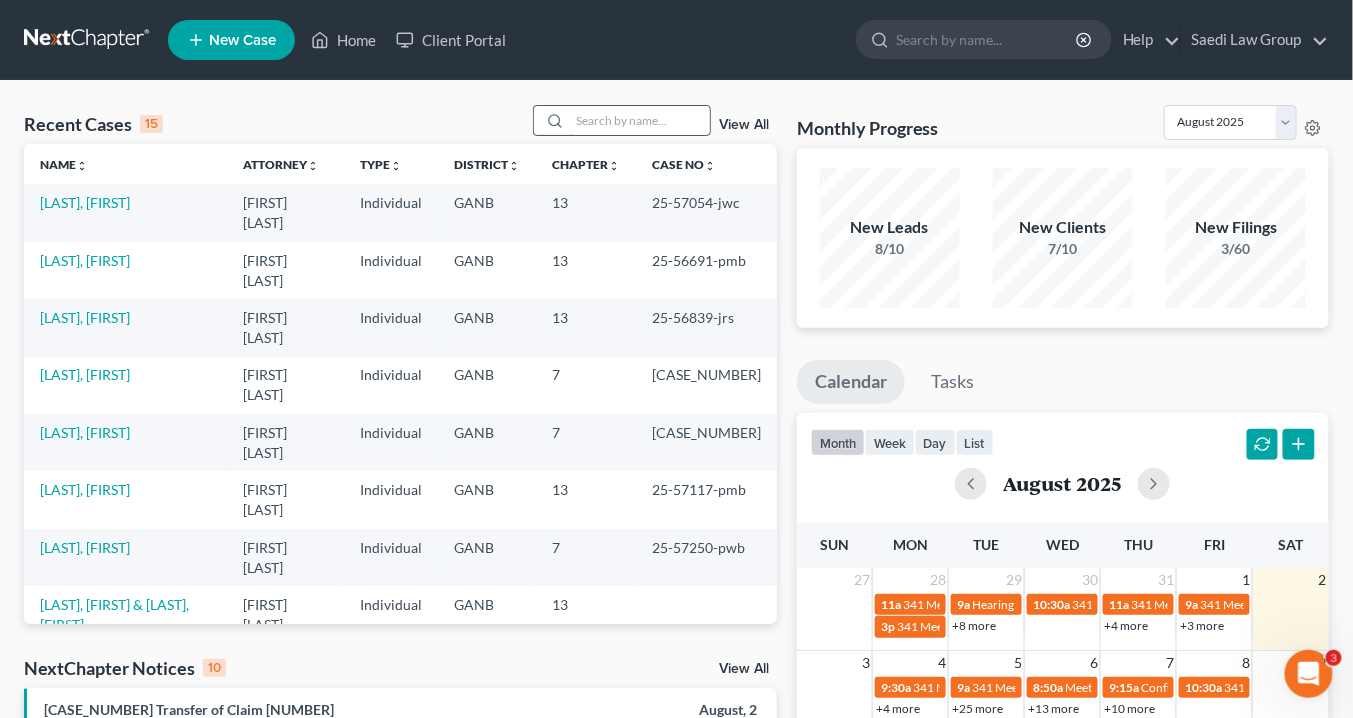 click at bounding box center (640, 120) 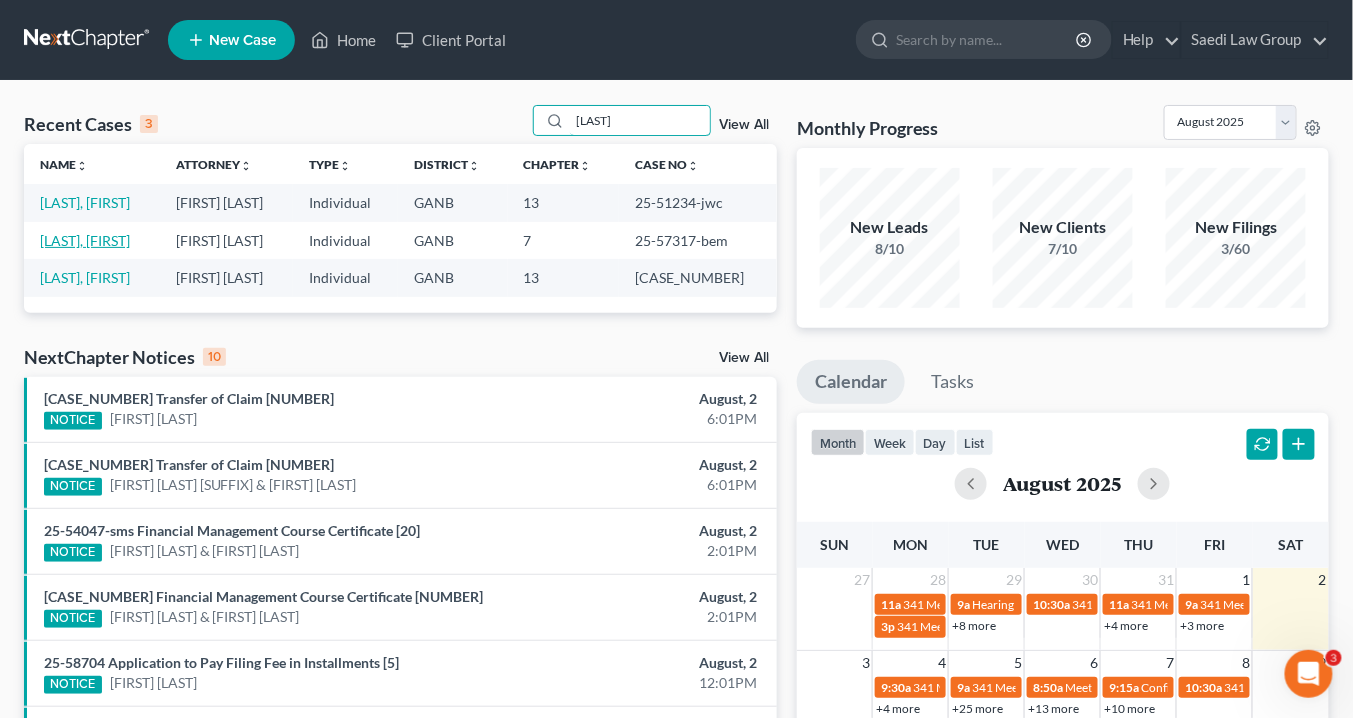type on "Mcdaniel" 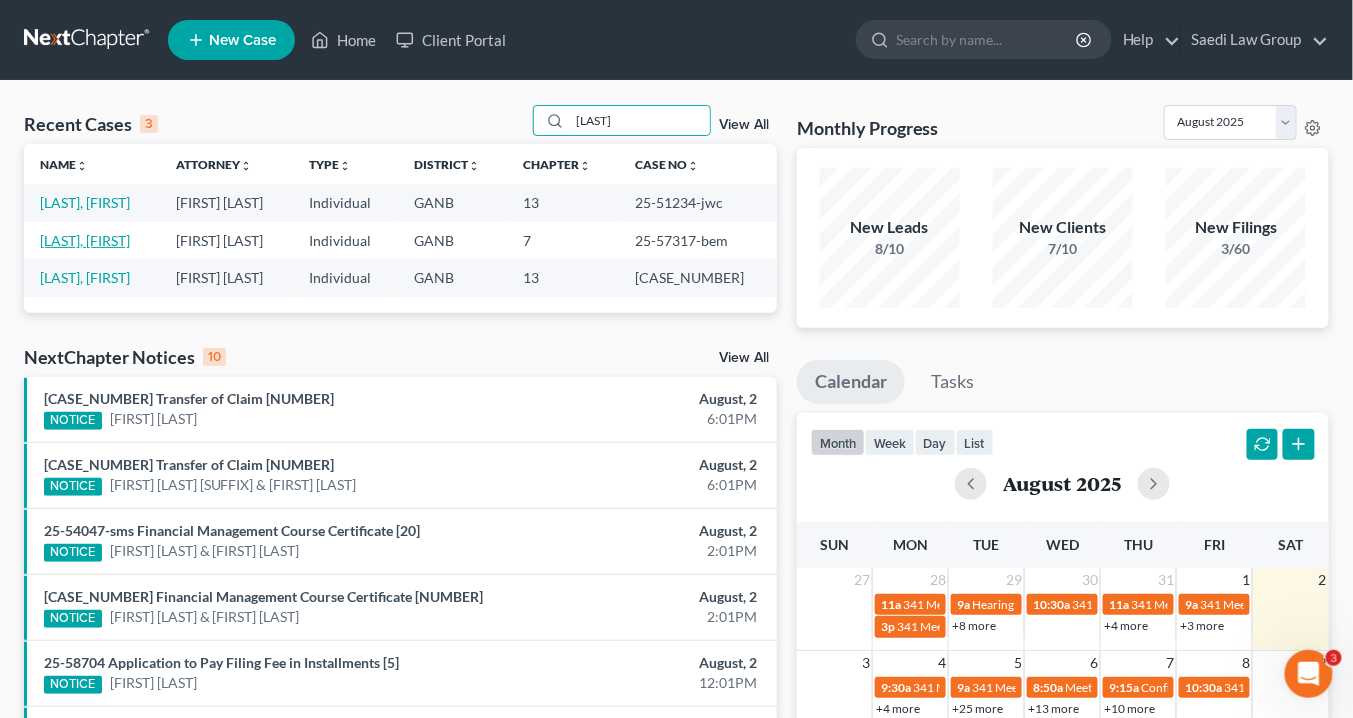 click on "McDaniel, Twila" at bounding box center (85, 240) 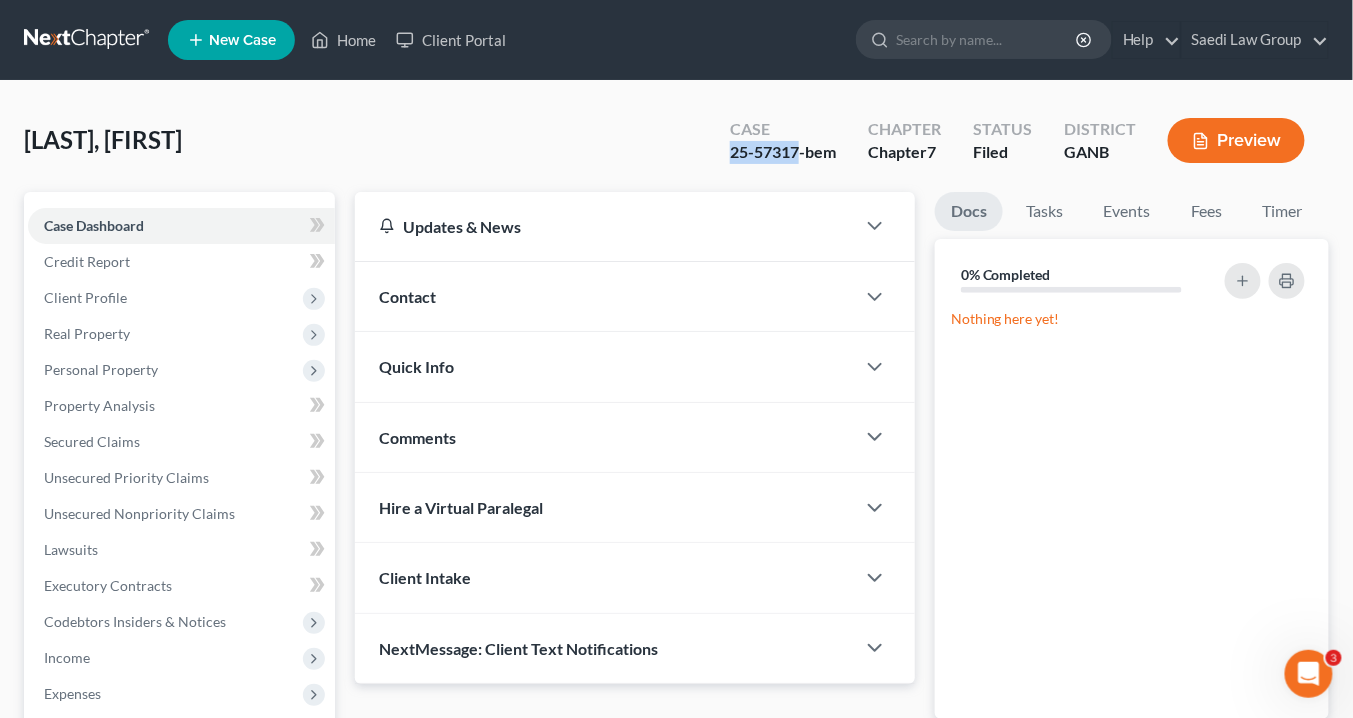 drag, startPoint x: 803, startPoint y: 146, endPoint x: 723, endPoint y: 153, distance: 80.305664 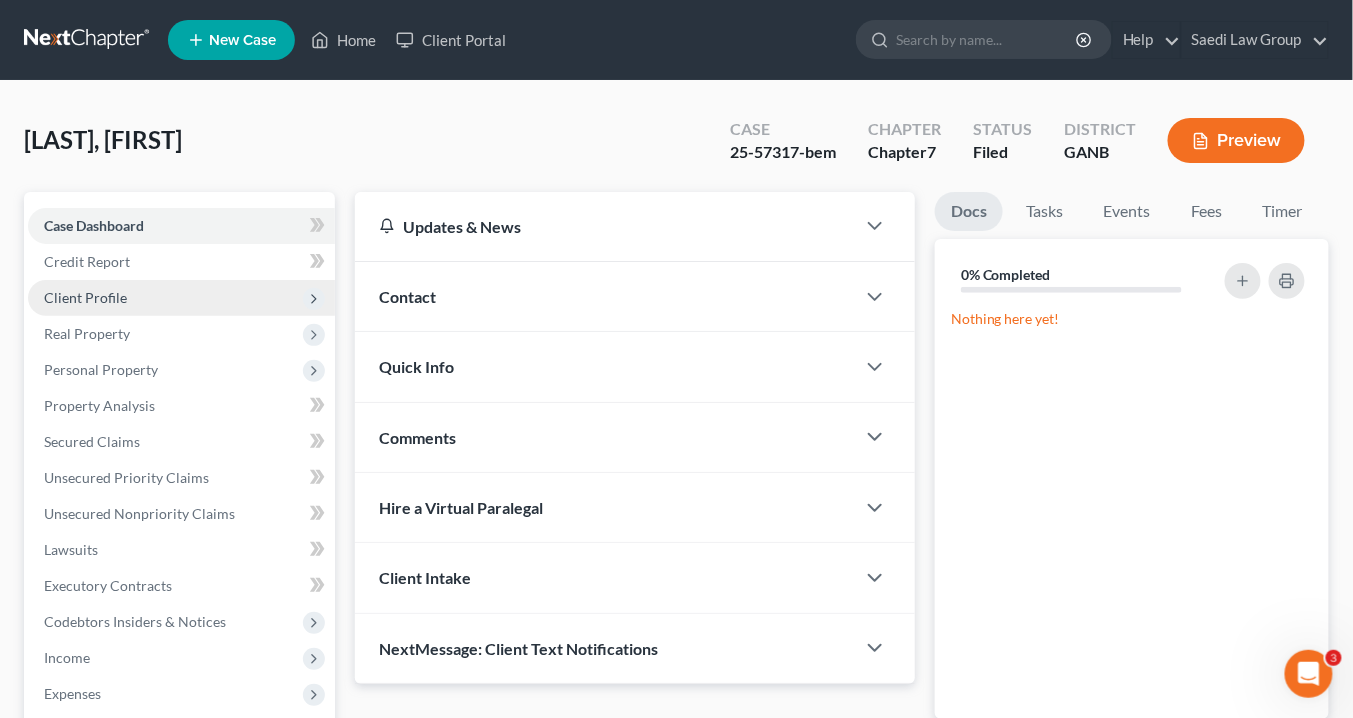 click on "Client Profile" at bounding box center (85, 297) 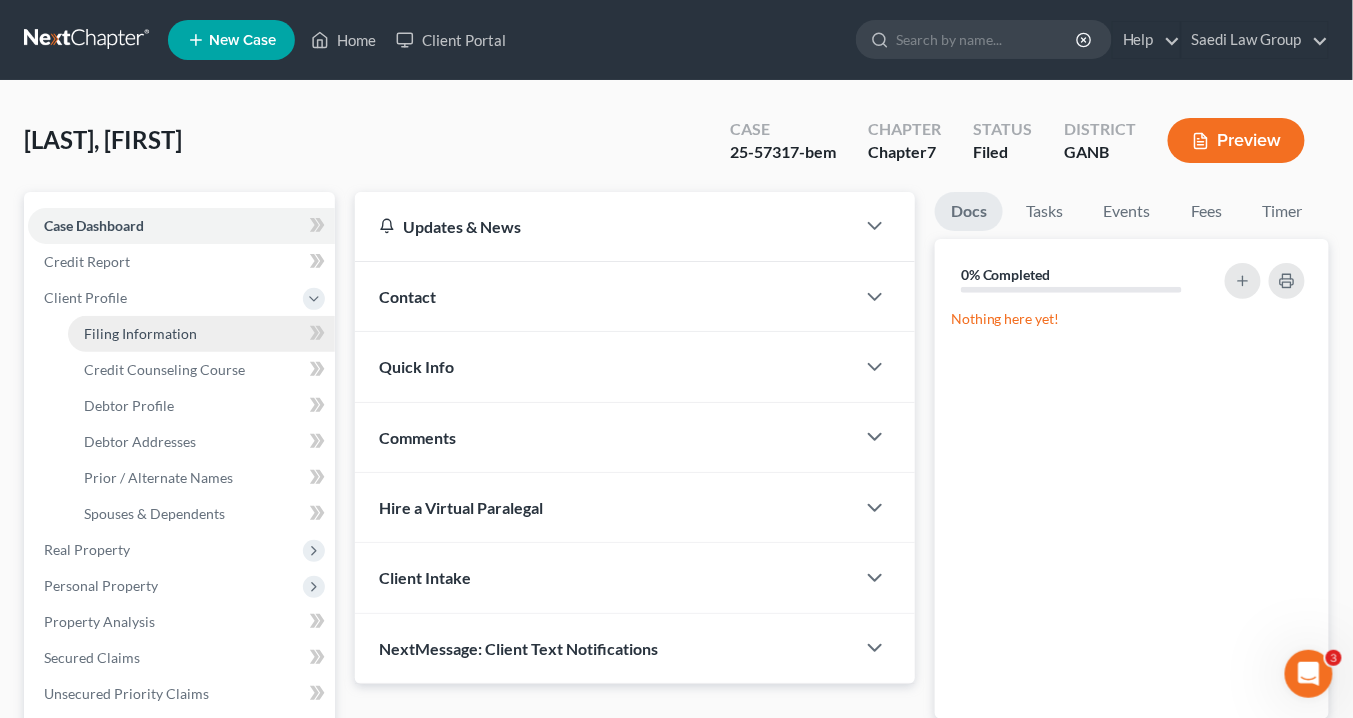 click on "Filing Information" at bounding box center (140, 333) 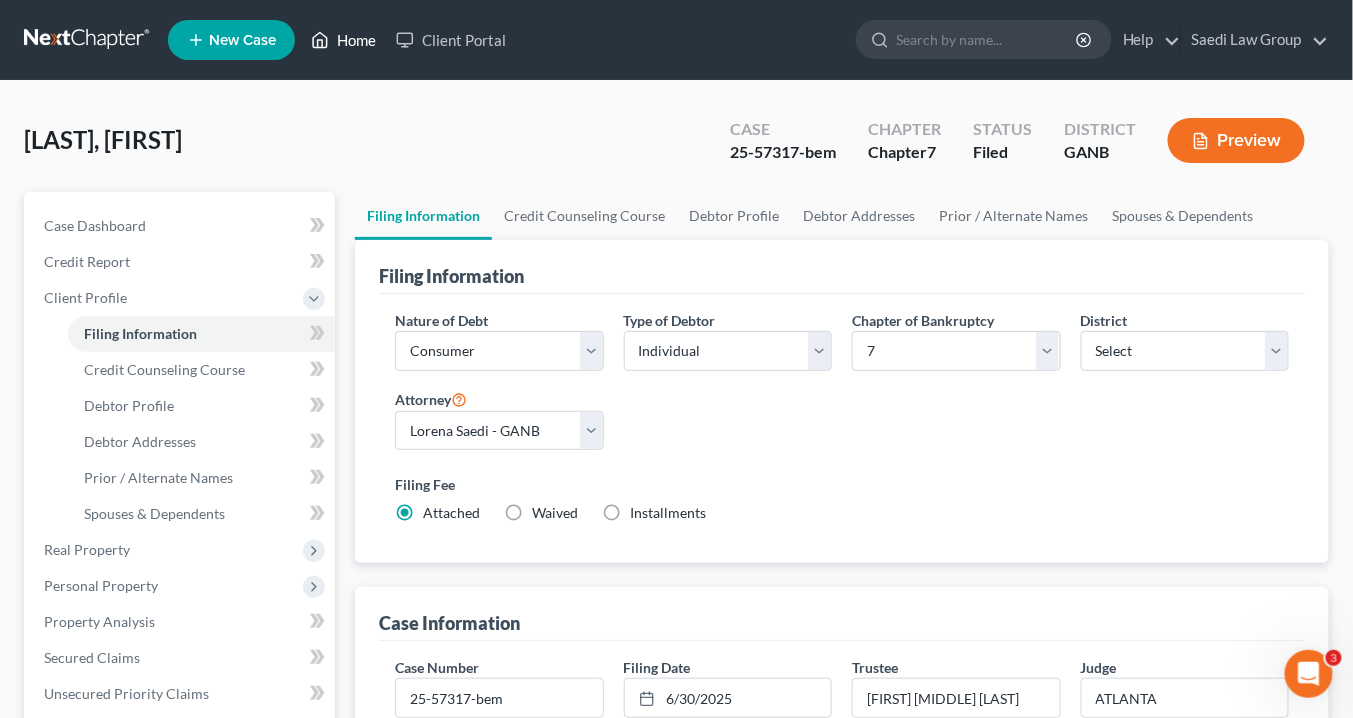 click on "Home" at bounding box center (343, 40) 